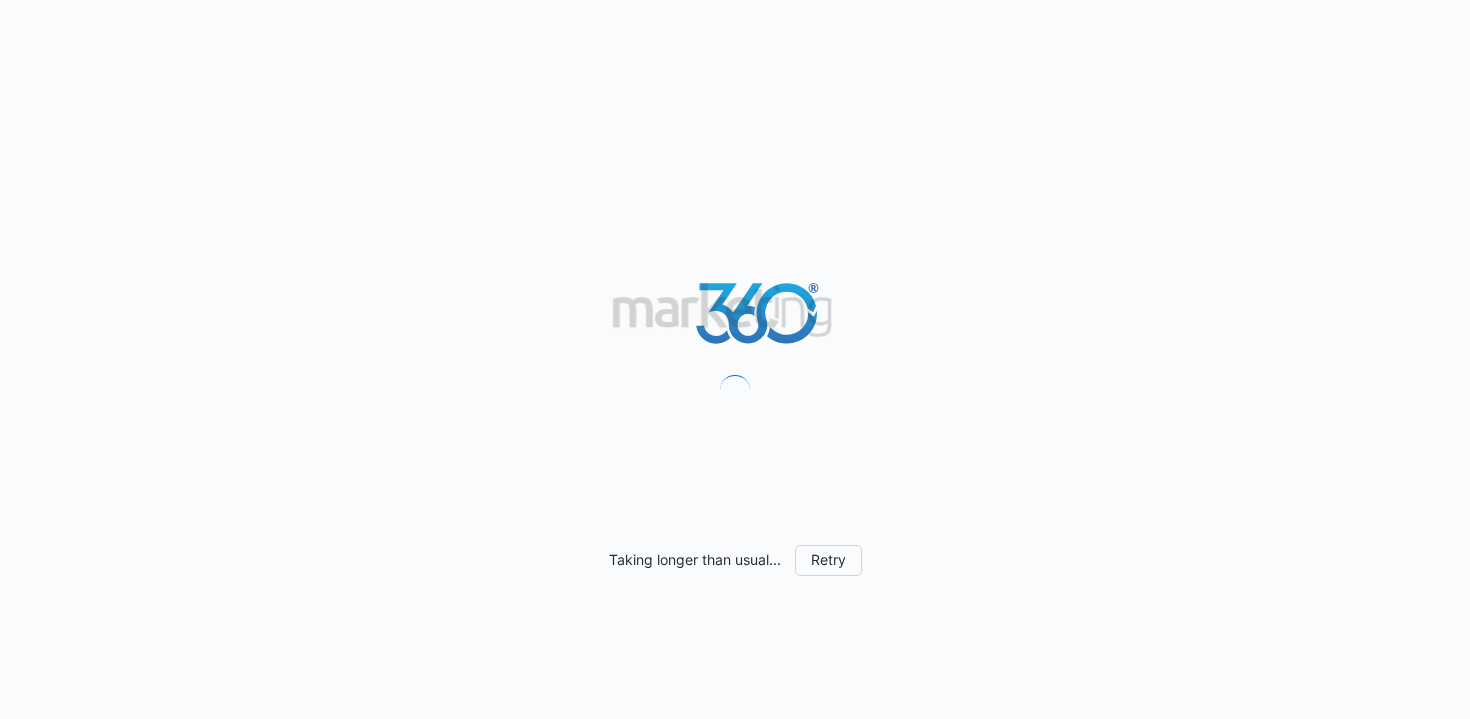 scroll, scrollTop: 0, scrollLeft: 0, axis: both 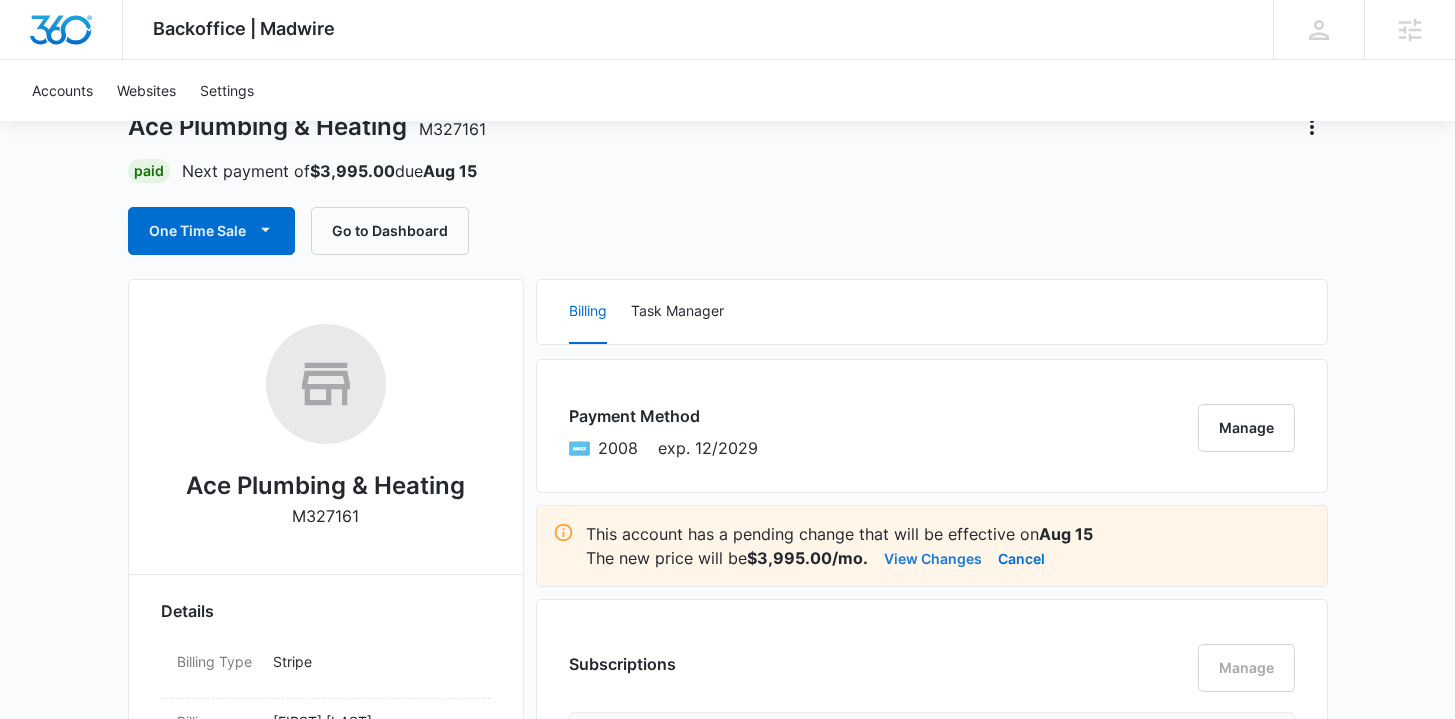 click on "View Changes" at bounding box center [933, 558] 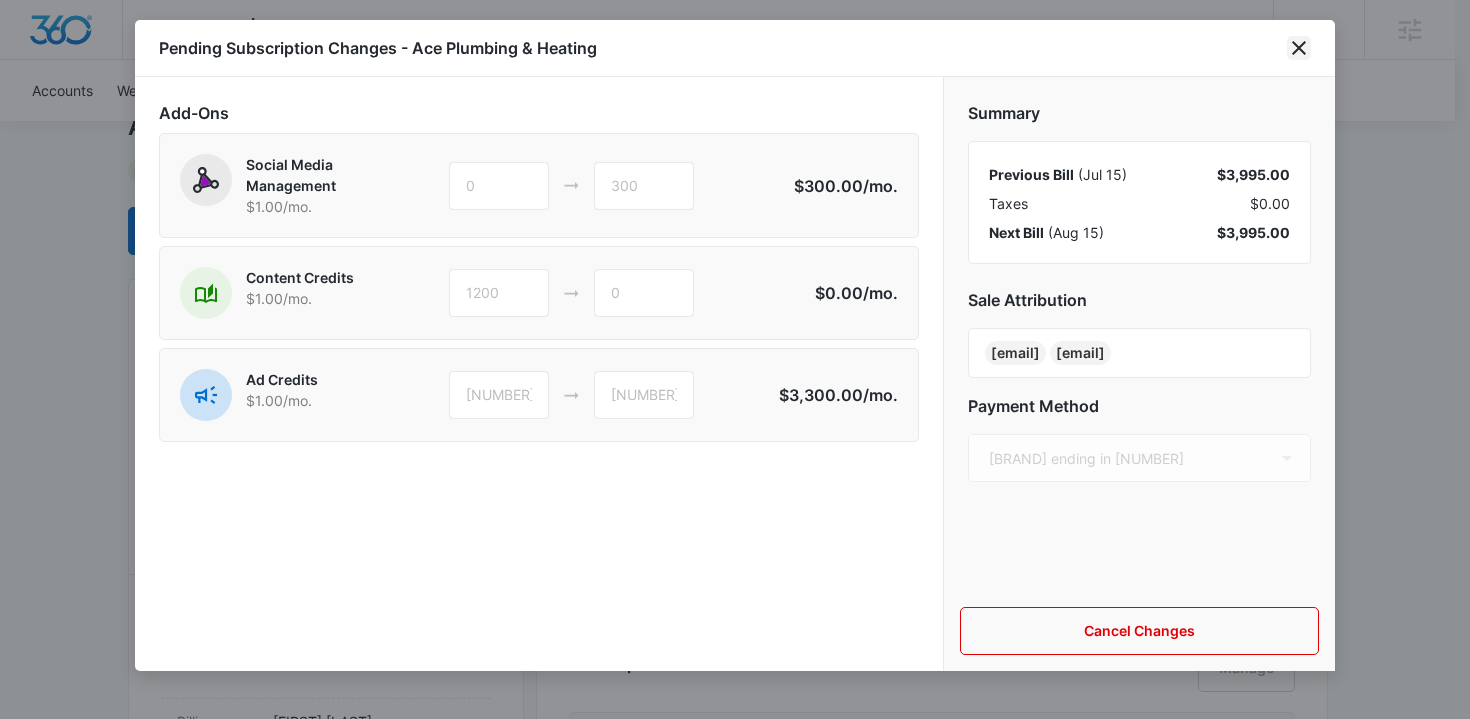click 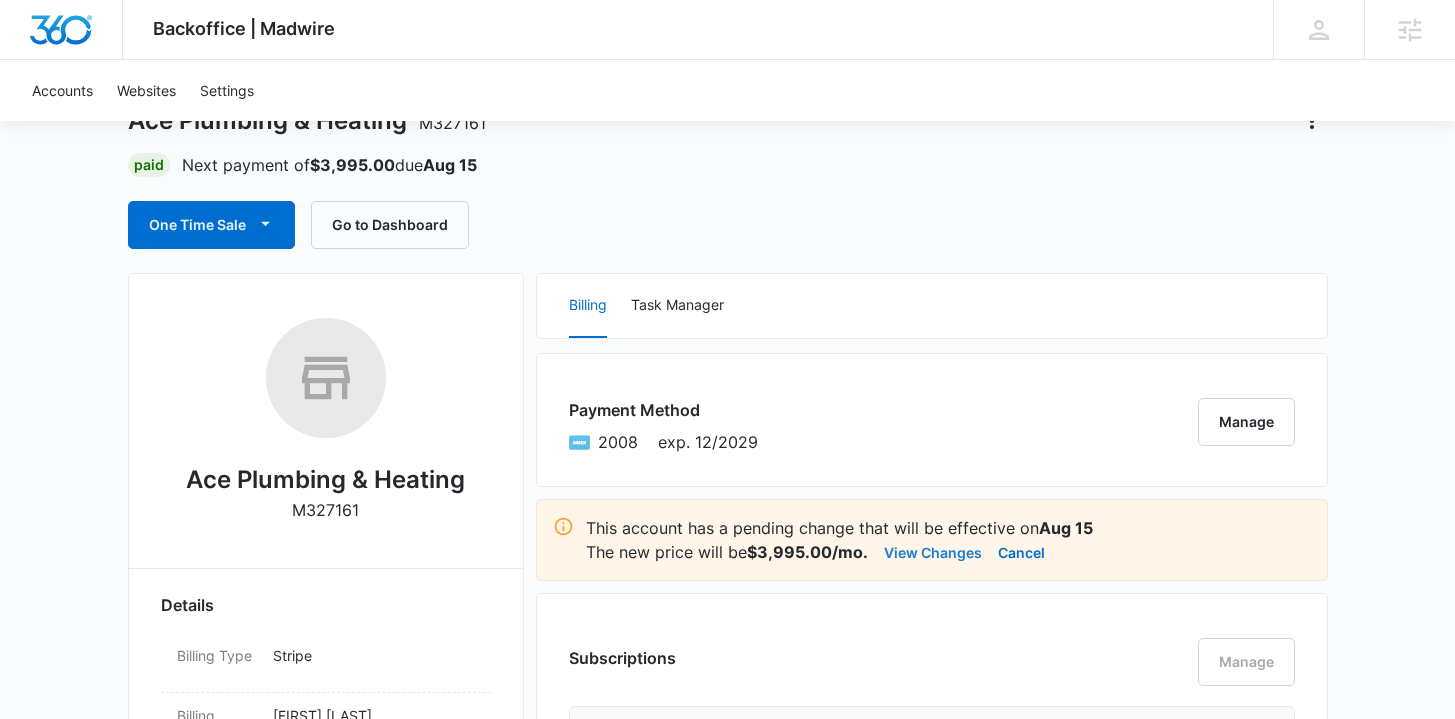 scroll, scrollTop: 0, scrollLeft: 0, axis: both 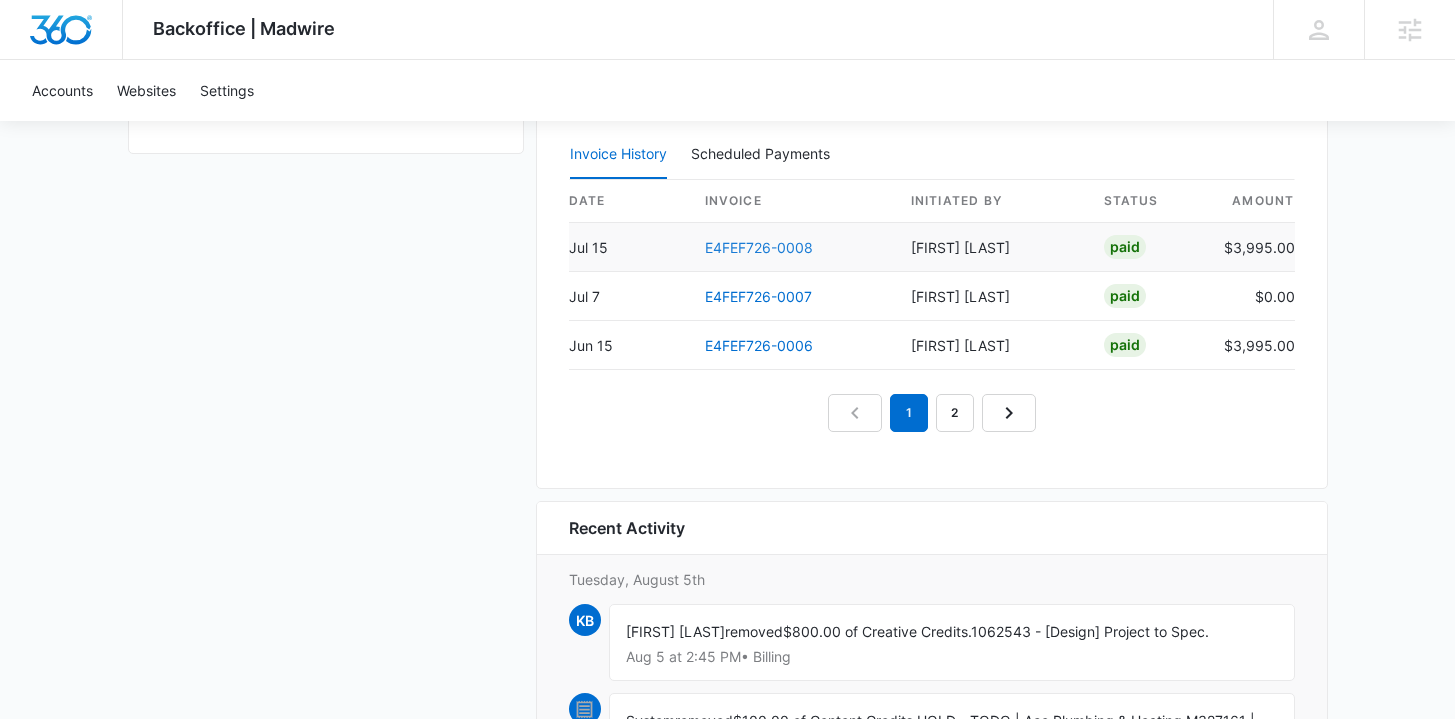 click on "E4FEF726-0008" at bounding box center (759, 247) 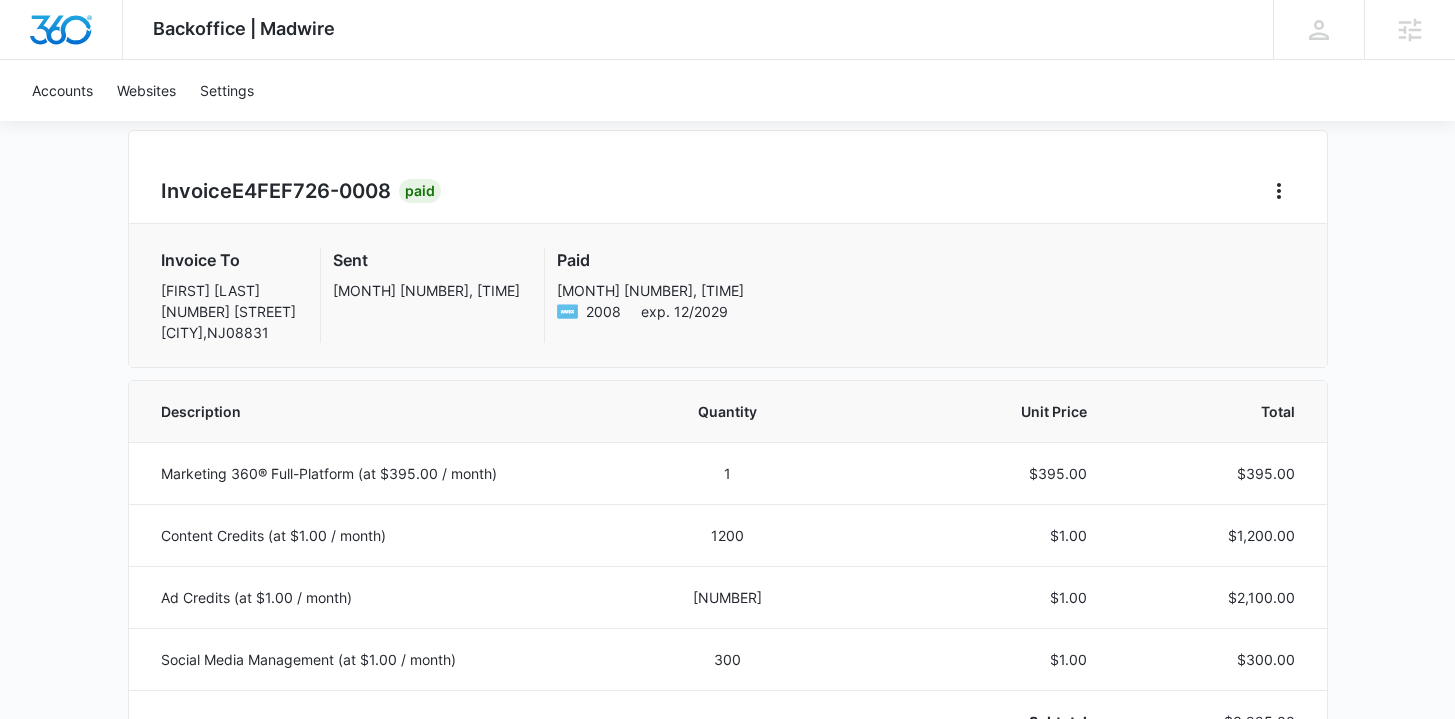 scroll, scrollTop: 0, scrollLeft: 0, axis: both 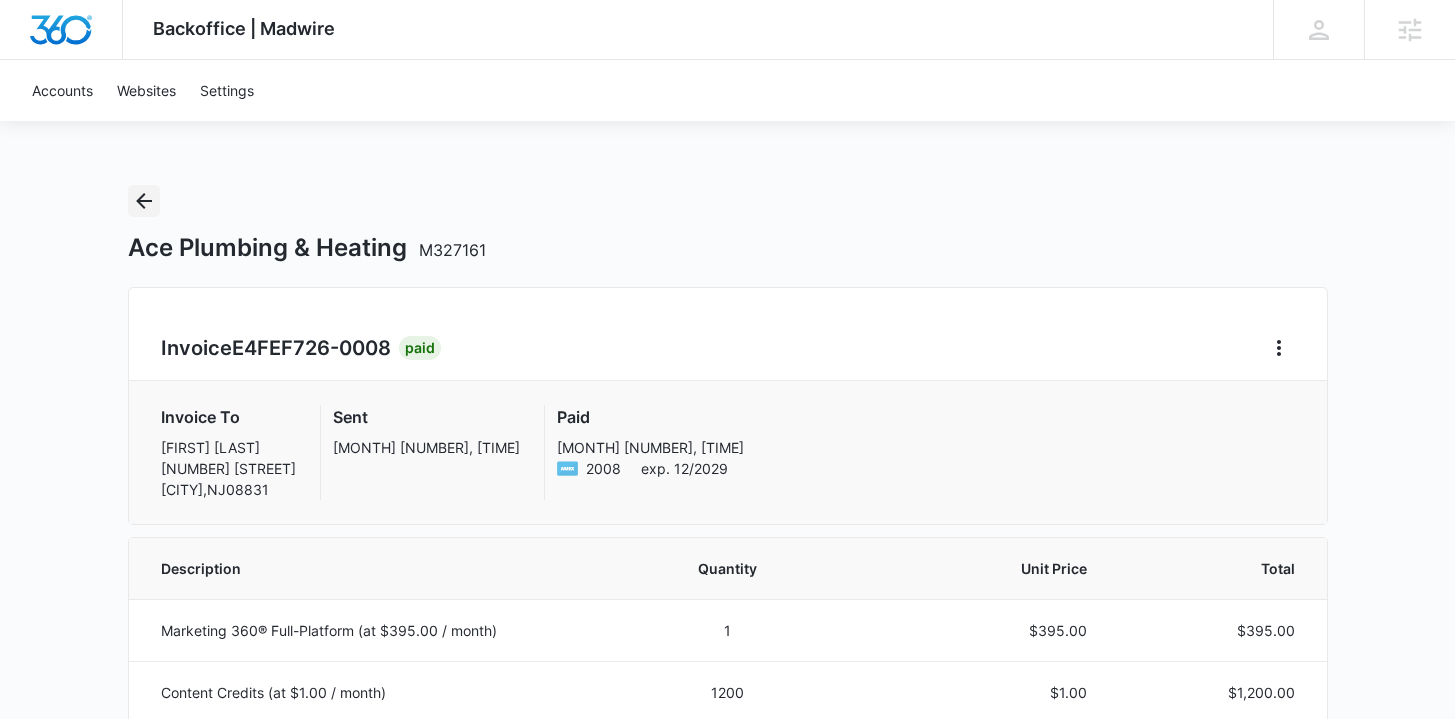 click 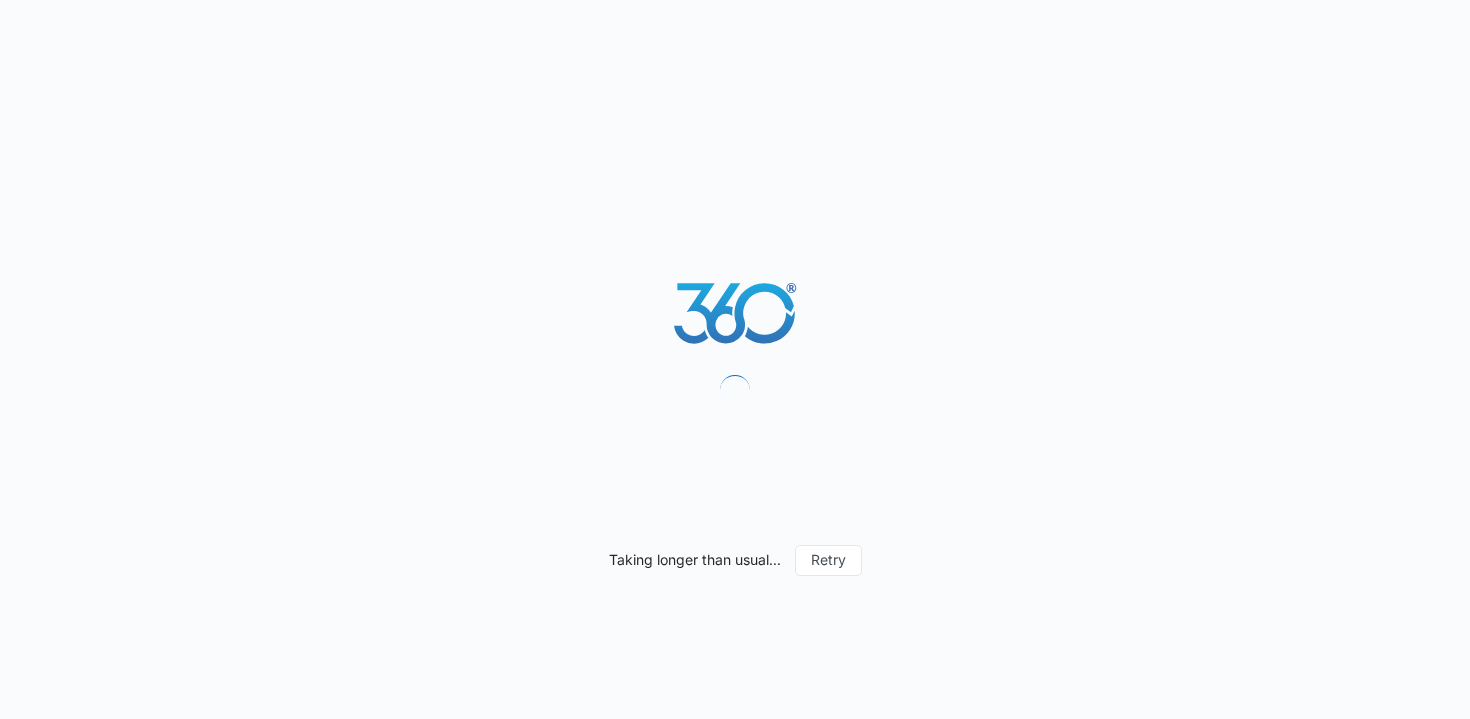 scroll, scrollTop: 0, scrollLeft: 0, axis: both 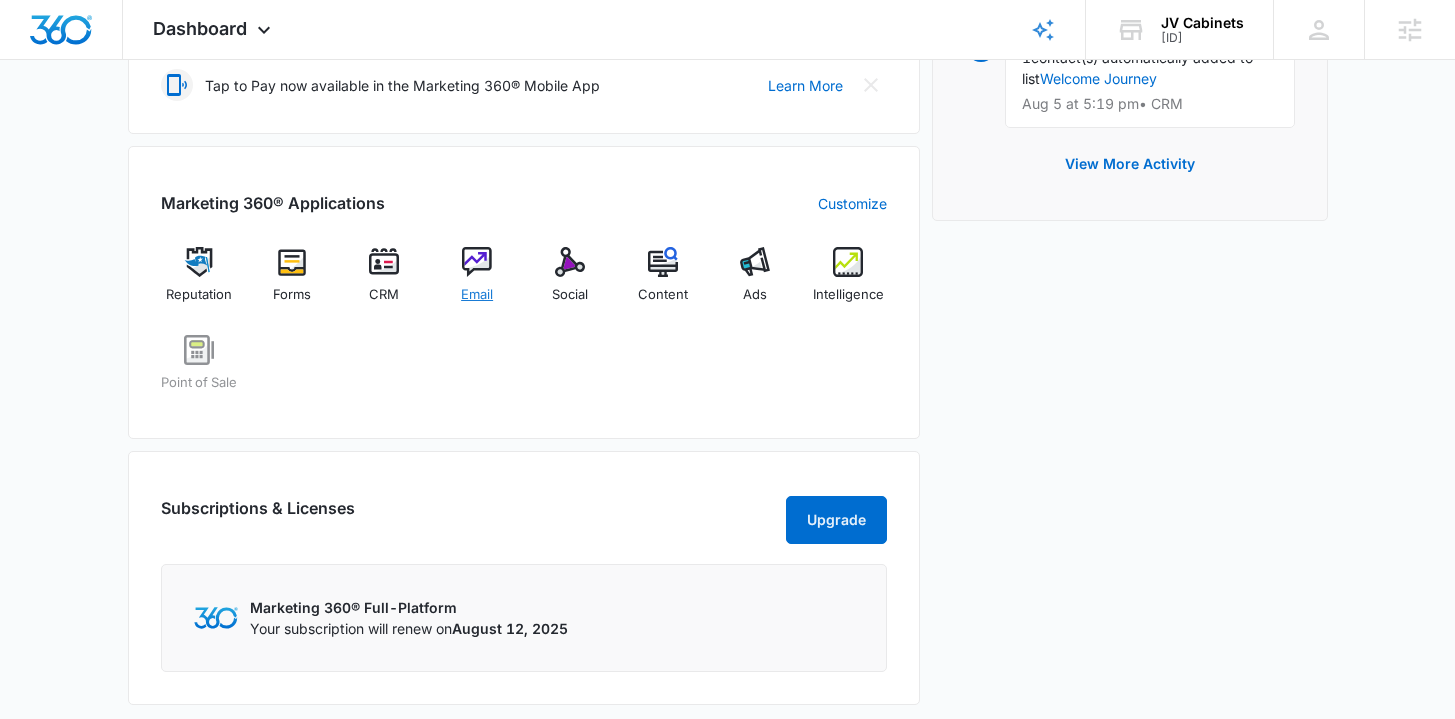 click on "Email" at bounding box center [477, 295] 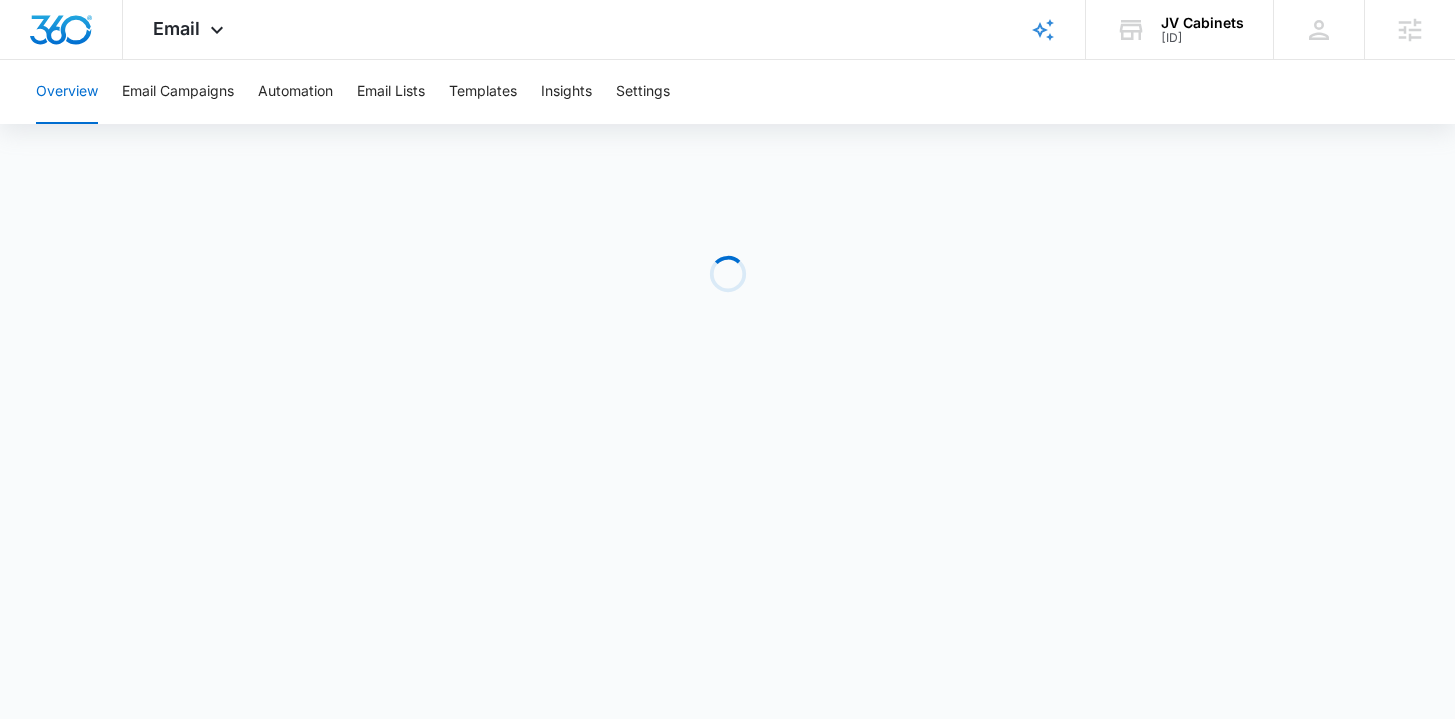 scroll, scrollTop: 0, scrollLeft: 0, axis: both 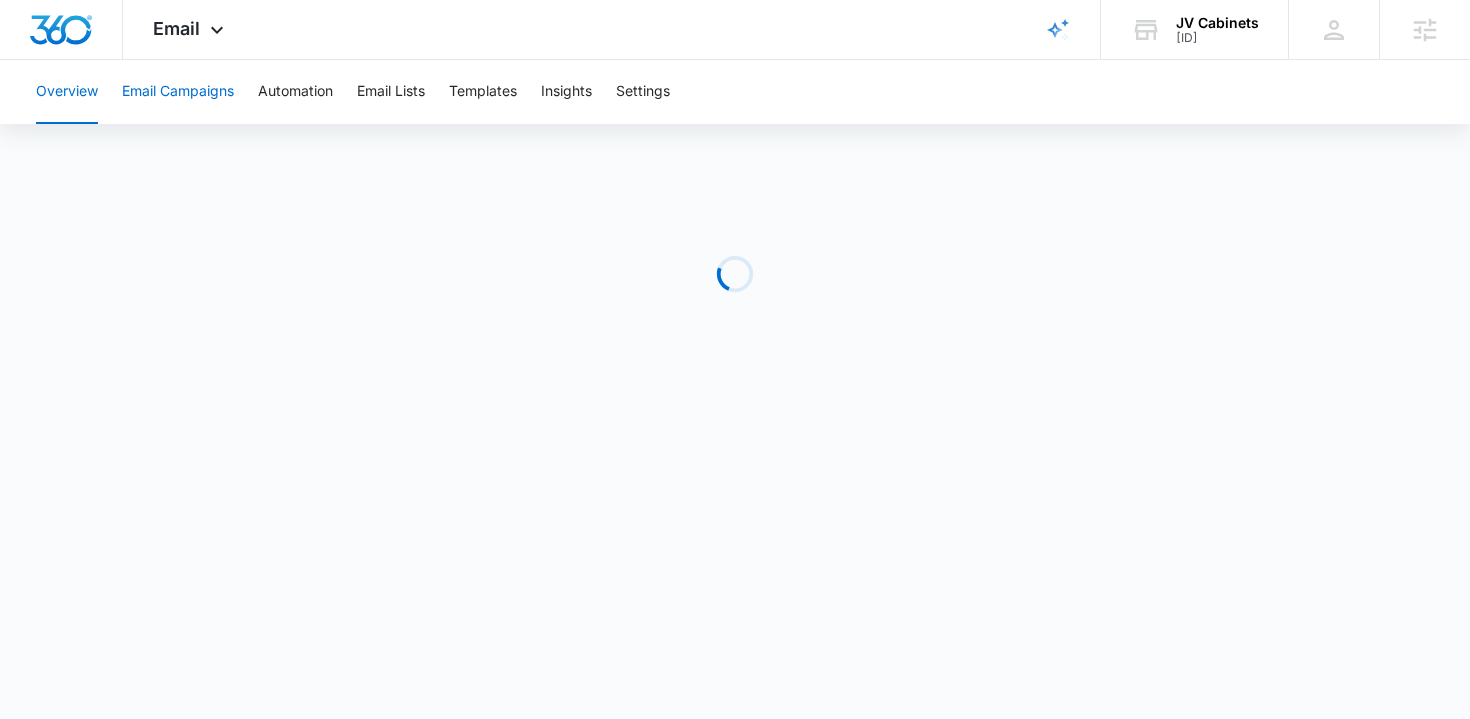 click on "Email Campaigns" at bounding box center [178, 92] 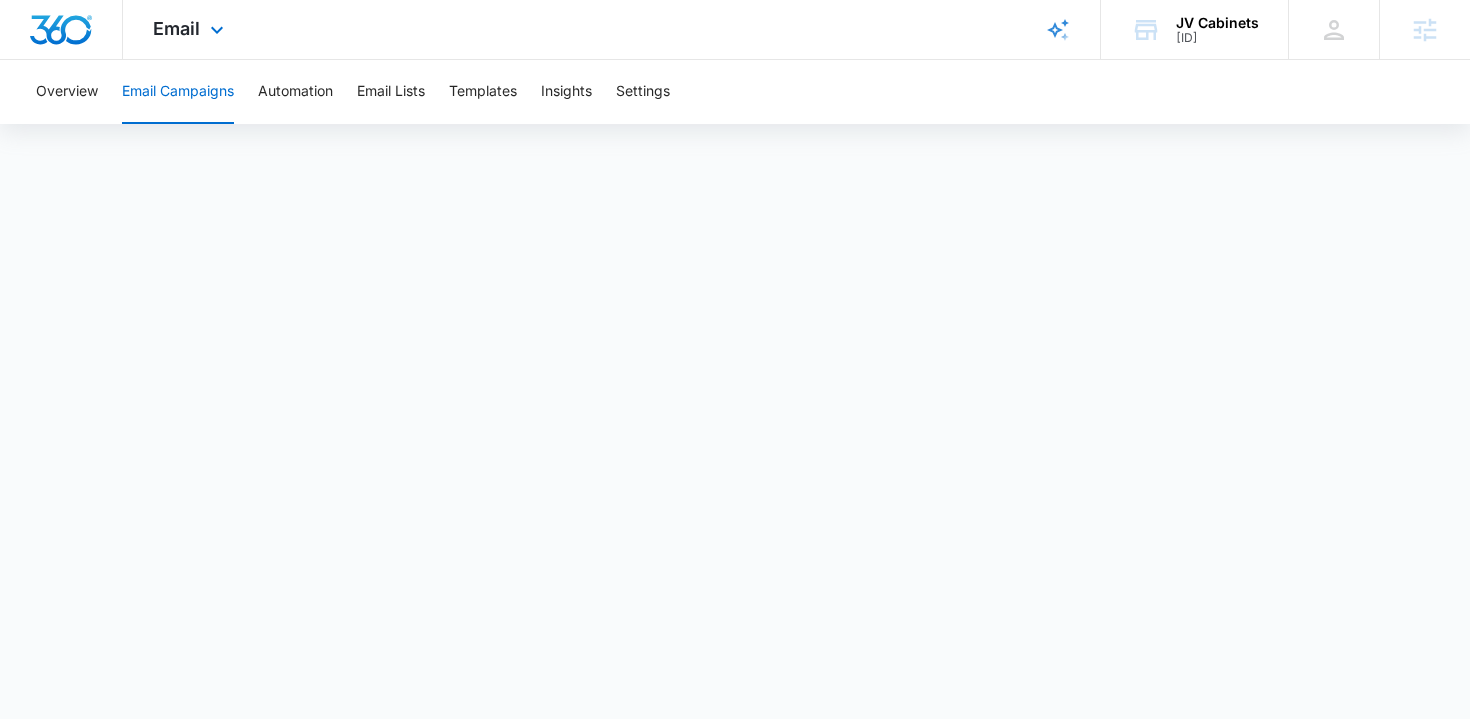 click at bounding box center [61, 30] 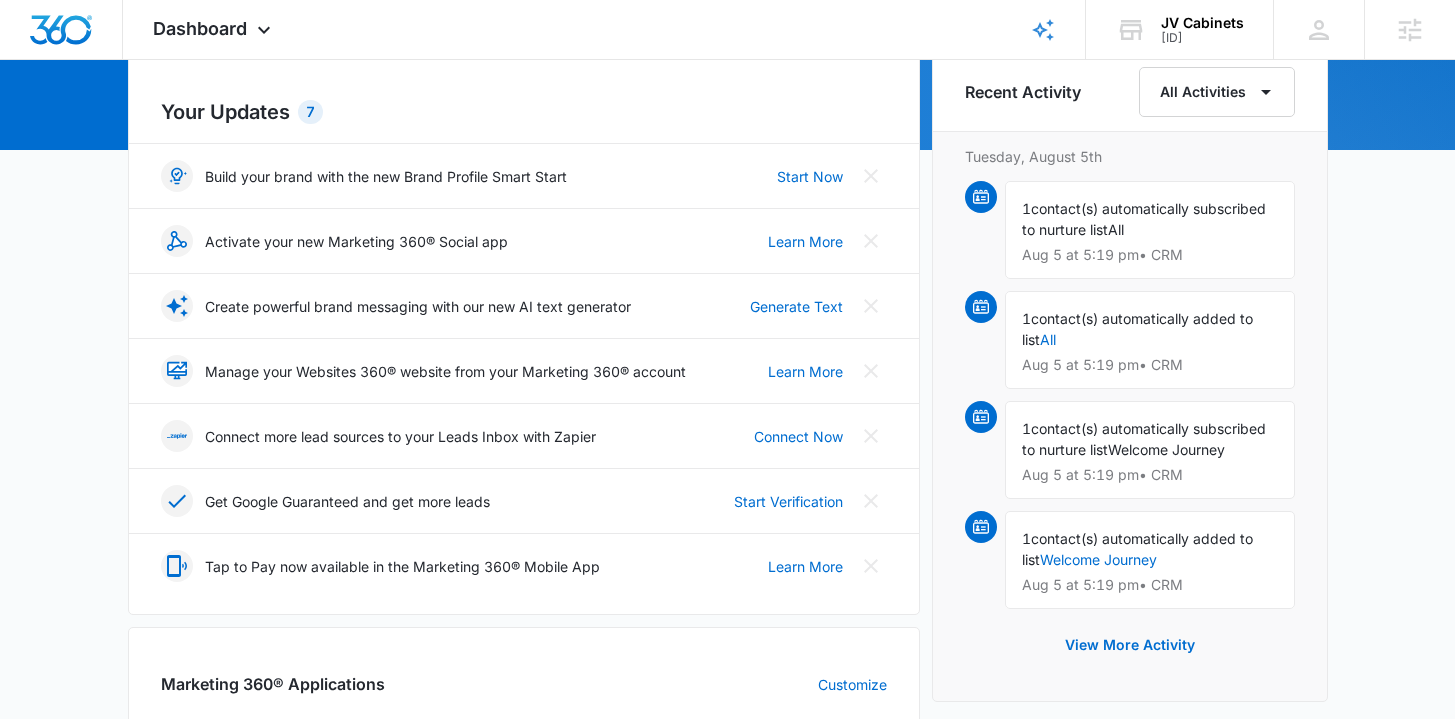 scroll, scrollTop: 493, scrollLeft: 0, axis: vertical 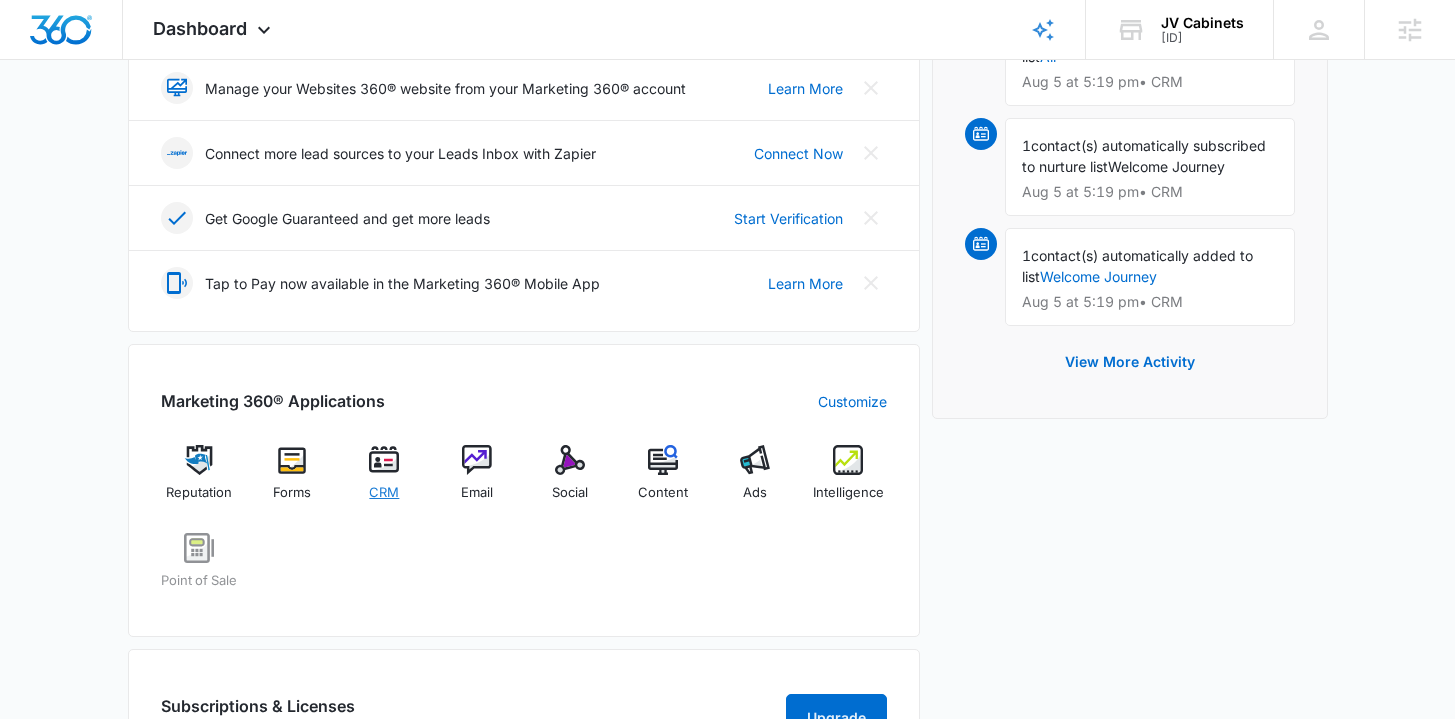 click on "CRM" at bounding box center (384, 493) 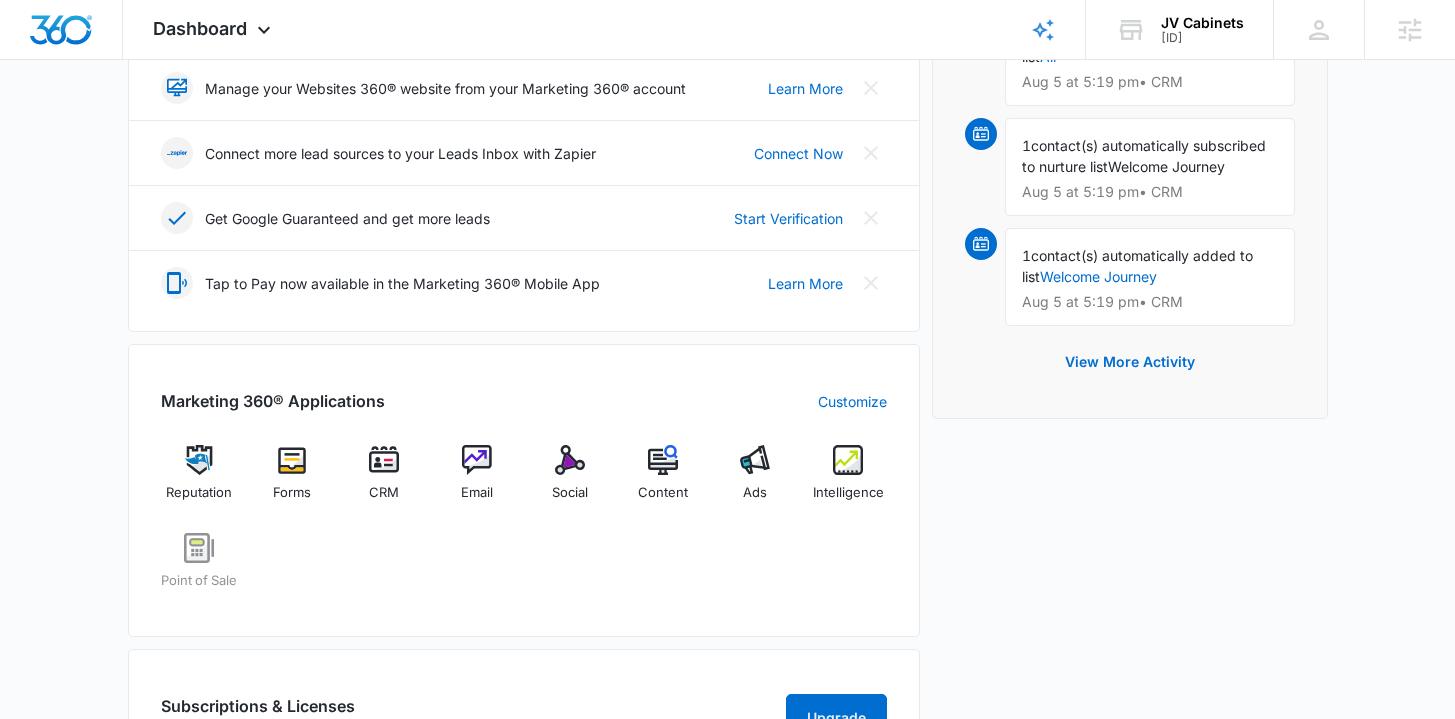 scroll, scrollTop: 0, scrollLeft: 0, axis: both 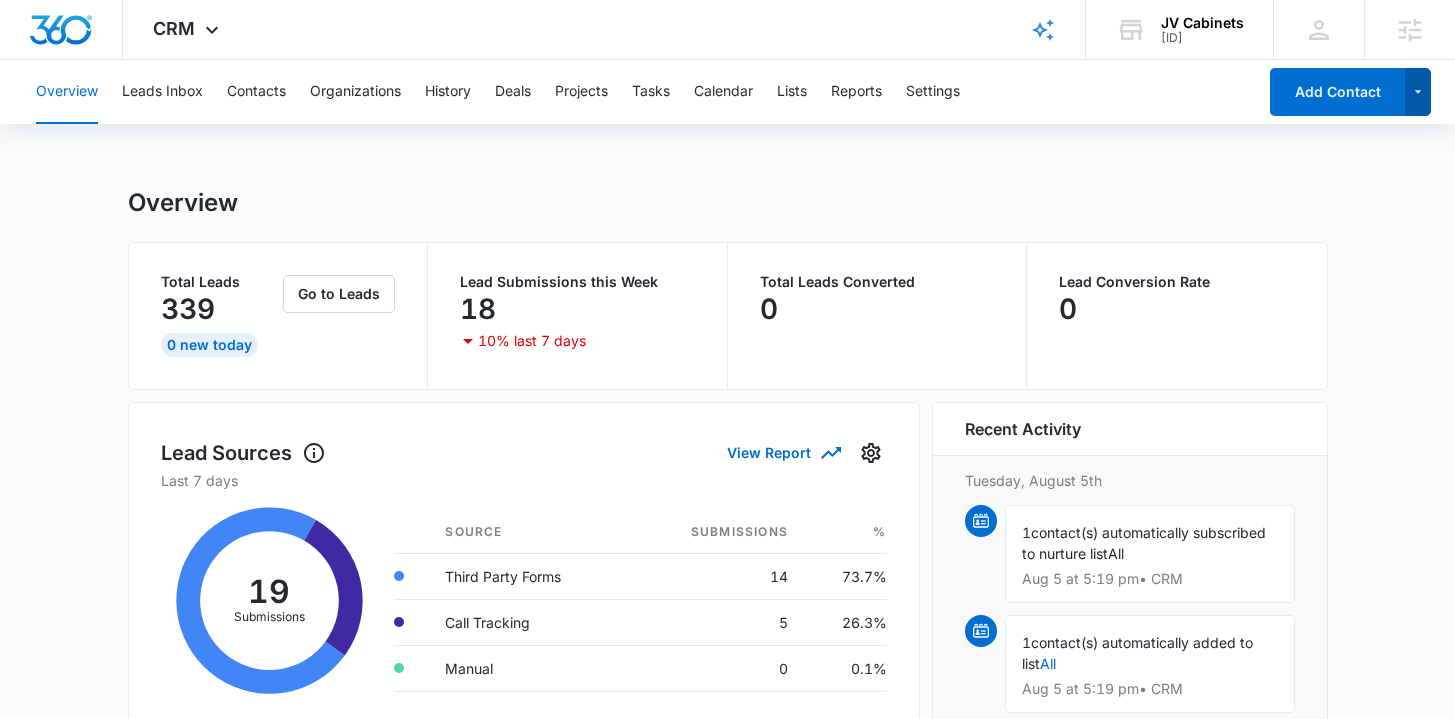 click 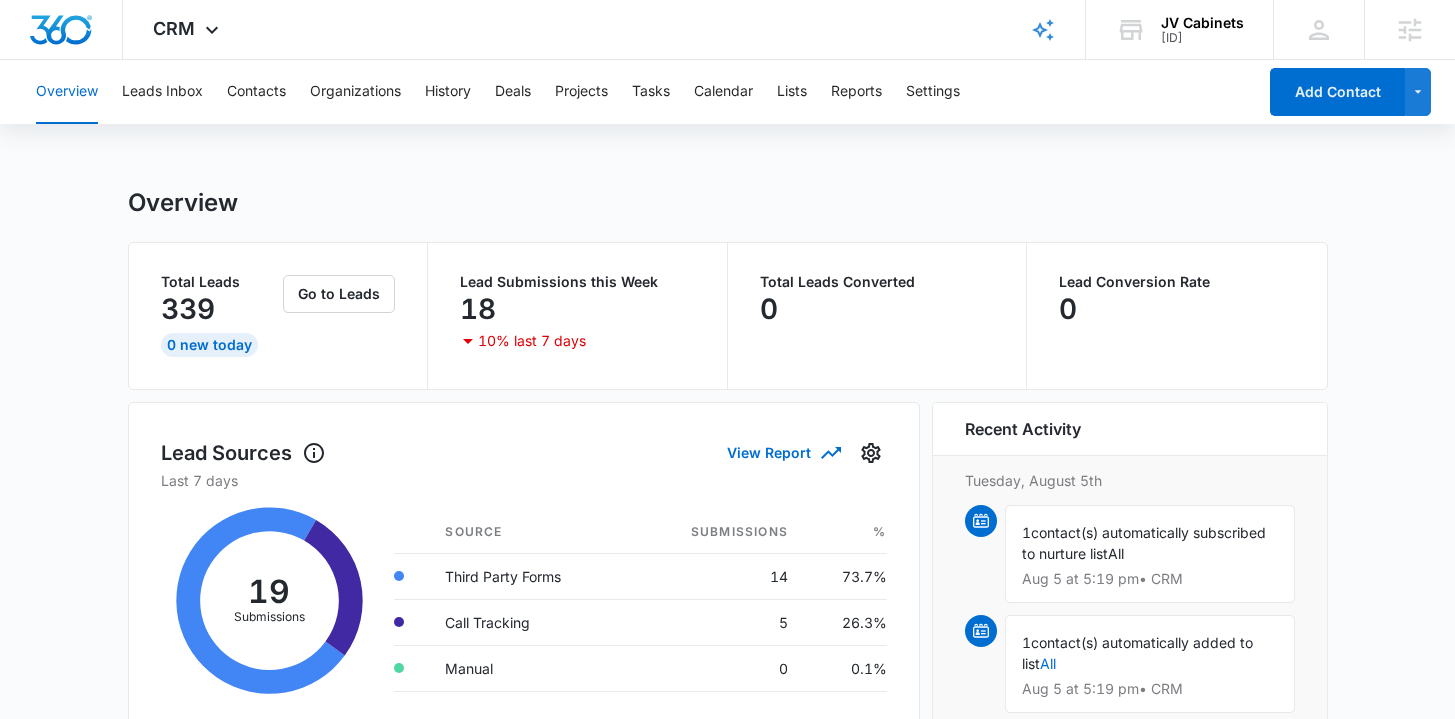 click on "Overview Leads Inbox Contacts Organizations History Deals Projects Tasks Calendar Lists Reports Settings Add Contact Overview Total Leads 339 0 New Today Go to Leads Lead Submissions this Week 18 10% last 7 days Total Leads Converted 0 Lead Conversion Rate 0 Lead Sources View Report Last 7 days 19 Submissions   Source Submissions % Third Party Forms 14 73.7% Call Tracking 5 26.3% Manual 0 0.1% Overlooked Leads Name Lead age Quick actions [PHONE] [NUMBER] Days [PHONE] [NUMBER] Days [PHONE] [NUMBER] Days [PHONE] [NUMBER] Days [FIRST] [LAST] [NUMBER] Days [PHONE] [NUMBER] Days [PHONE] [NUMBER] Days [PHONE] [NUMBER] Days See all 339 Open Tasks       No Activity to Show Assign active tasks  to get started See all 0 Recent Activity Tuesday, August 5th 1  contact(s) automatically subscribed to nurture list  All  Aug 5 at 5:19 pm  • CRM 1  contact(s) automatically added to list  All Aug 5 at 5:19 pm  • CRM 1  contact(s) automatically subscribed to nurture list  Welcome Journey  Aug 5 at 5:19 pm  • CRM 1   • CRM" at bounding box center [727, 892] 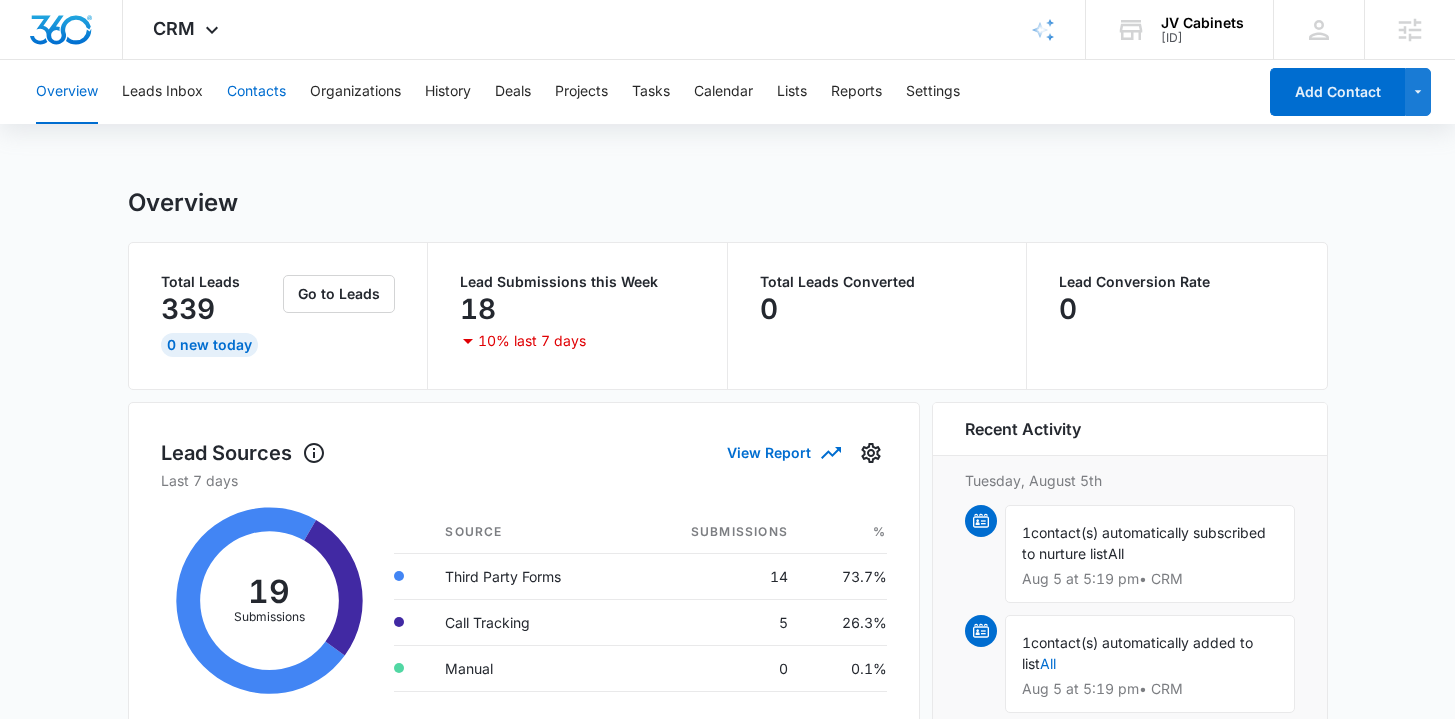 click on "Contacts" at bounding box center (256, 92) 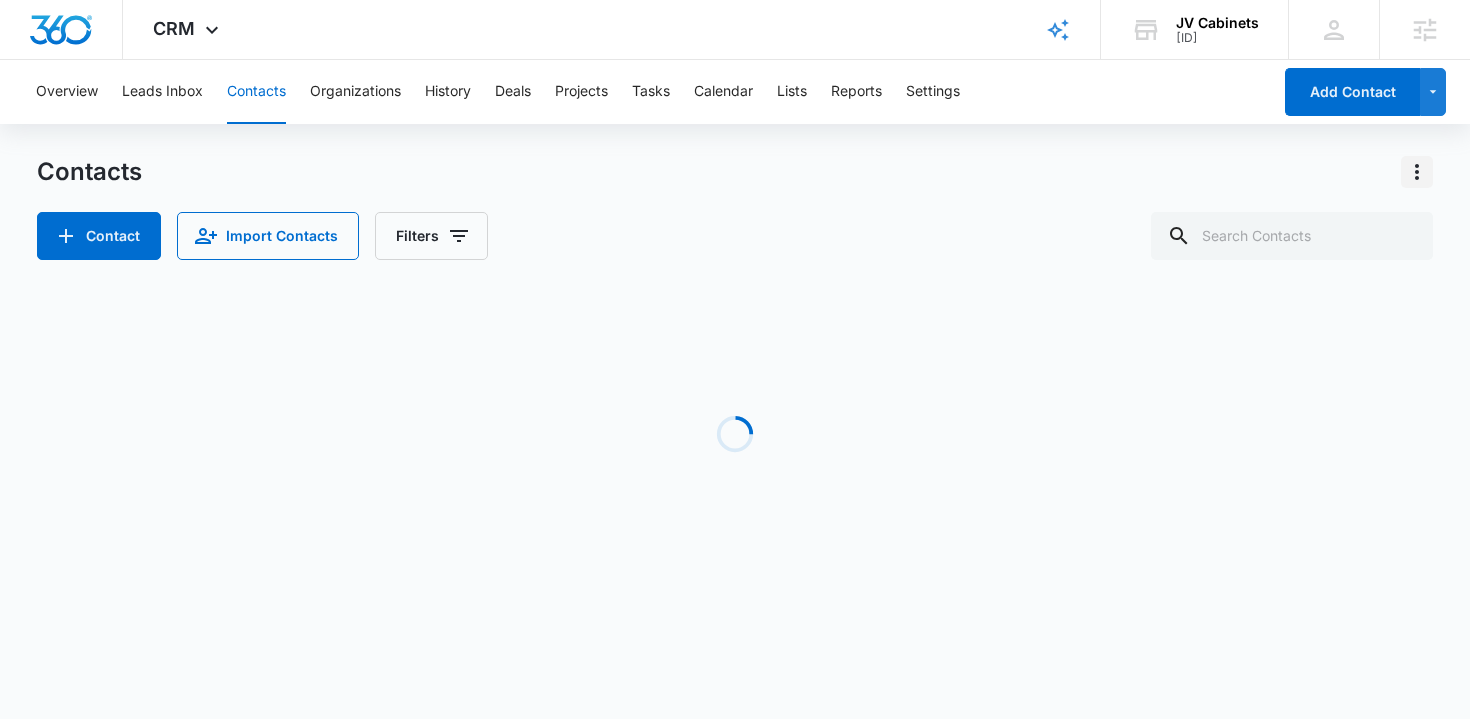 click 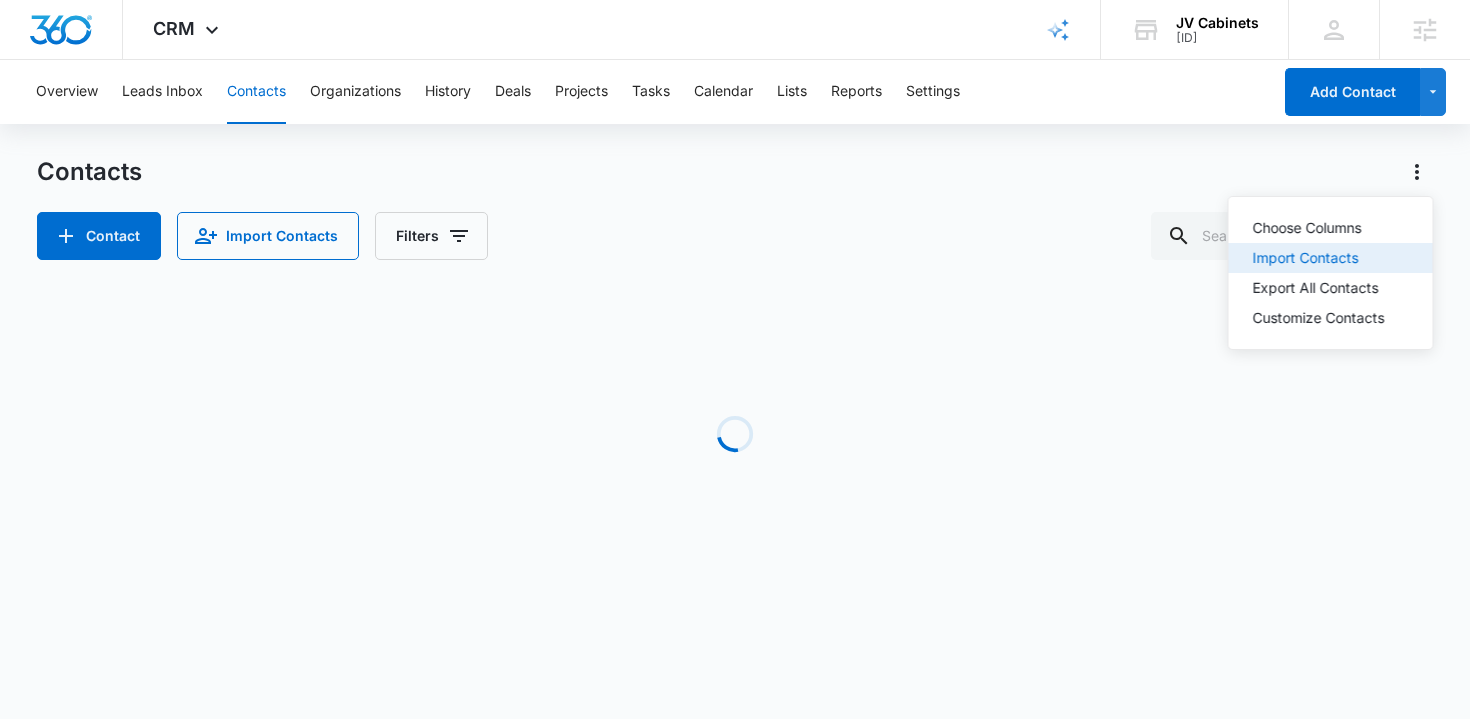click on "Import Contacts" at bounding box center (1319, 258) 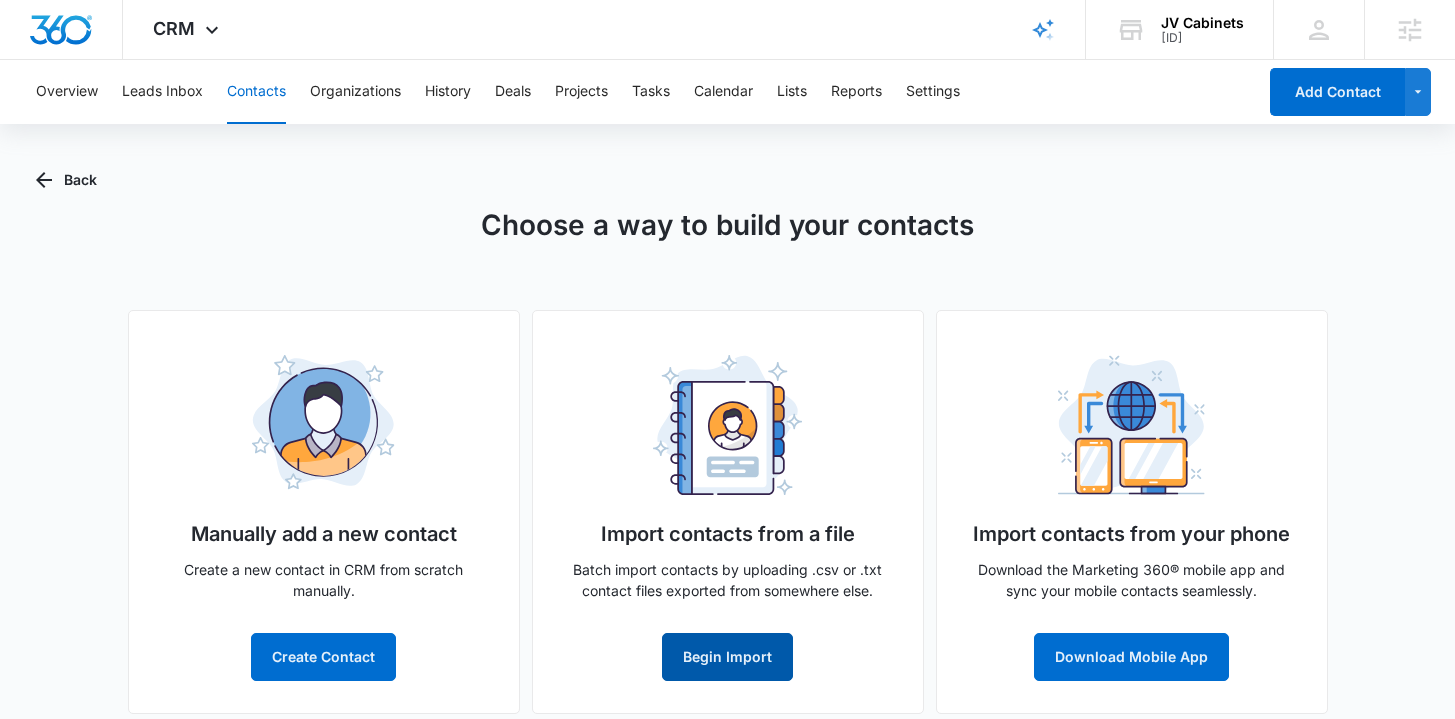 click on "Begin Import" at bounding box center [727, 657] 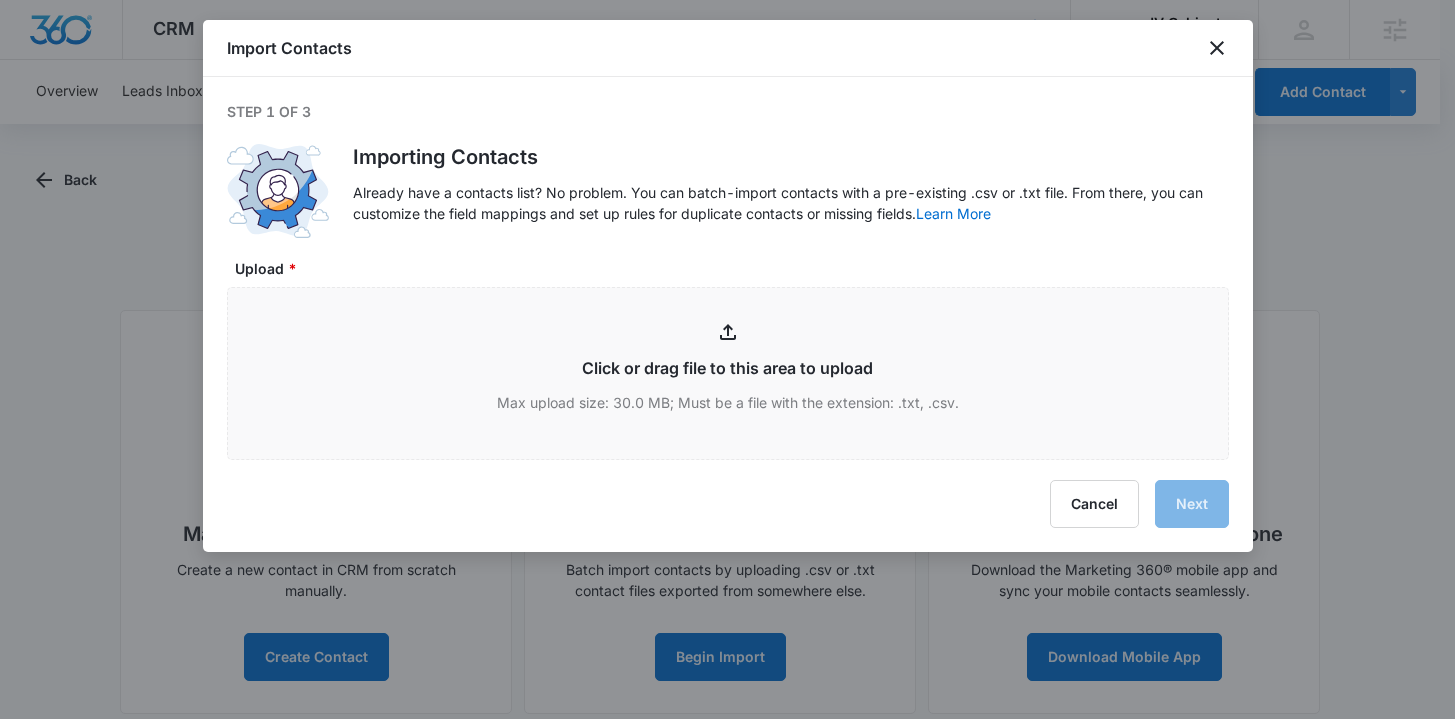 type on "C:\fakepath\form (3).csv" 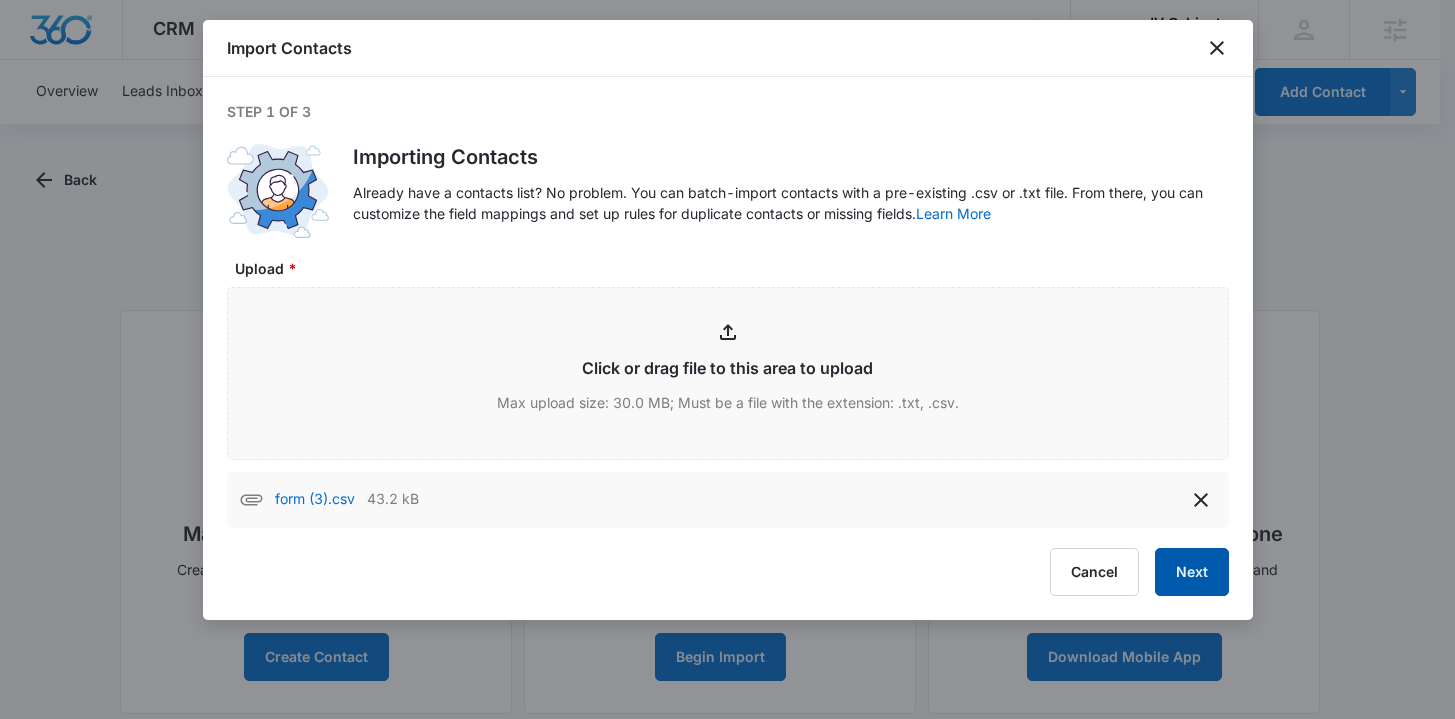 click on "Next" at bounding box center [1192, 572] 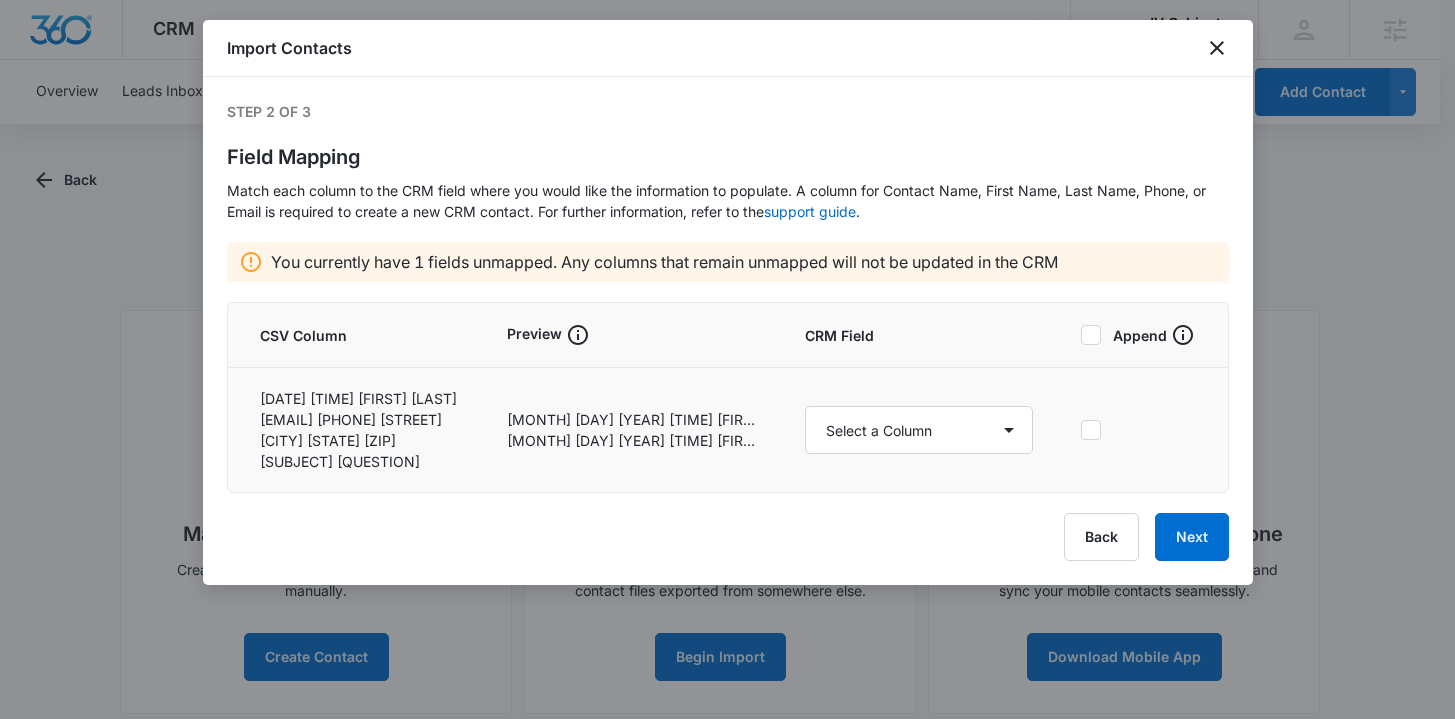 scroll, scrollTop: 156, scrollLeft: 0, axis: vertical 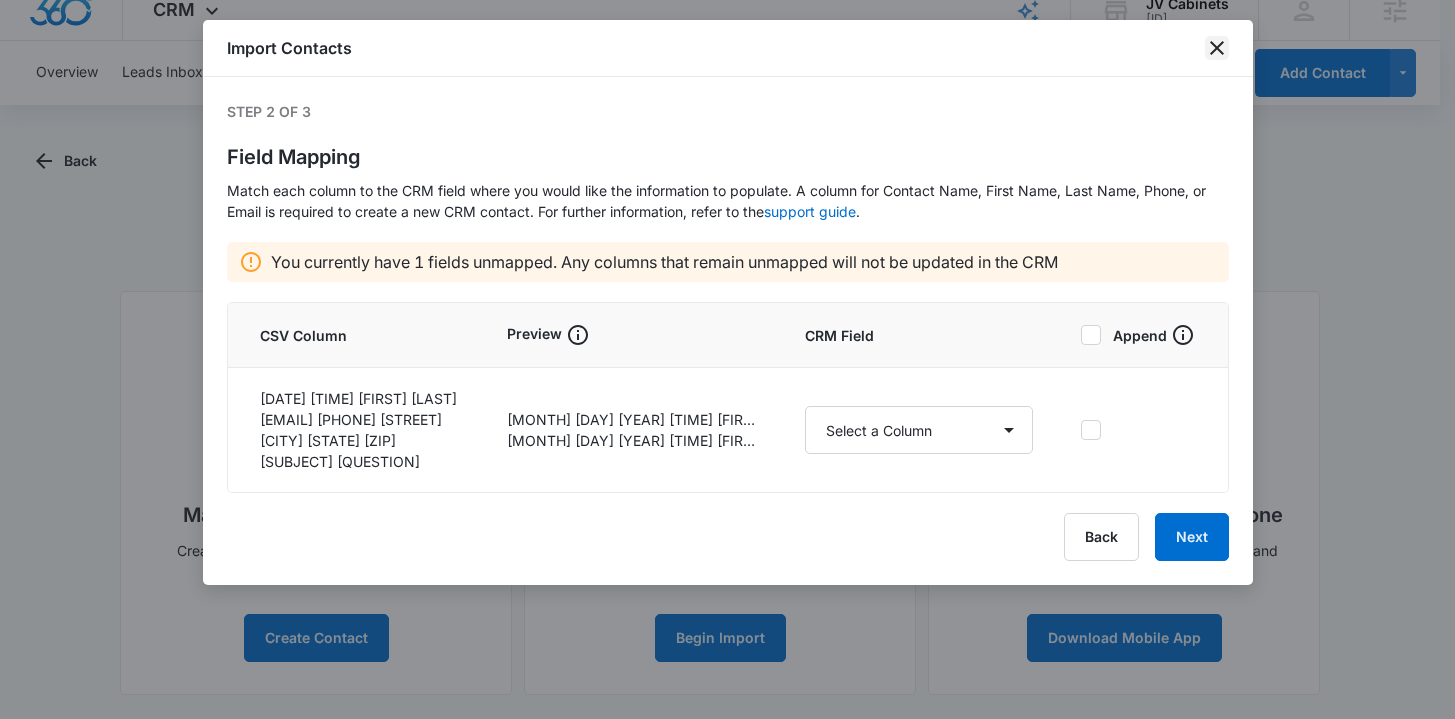 click 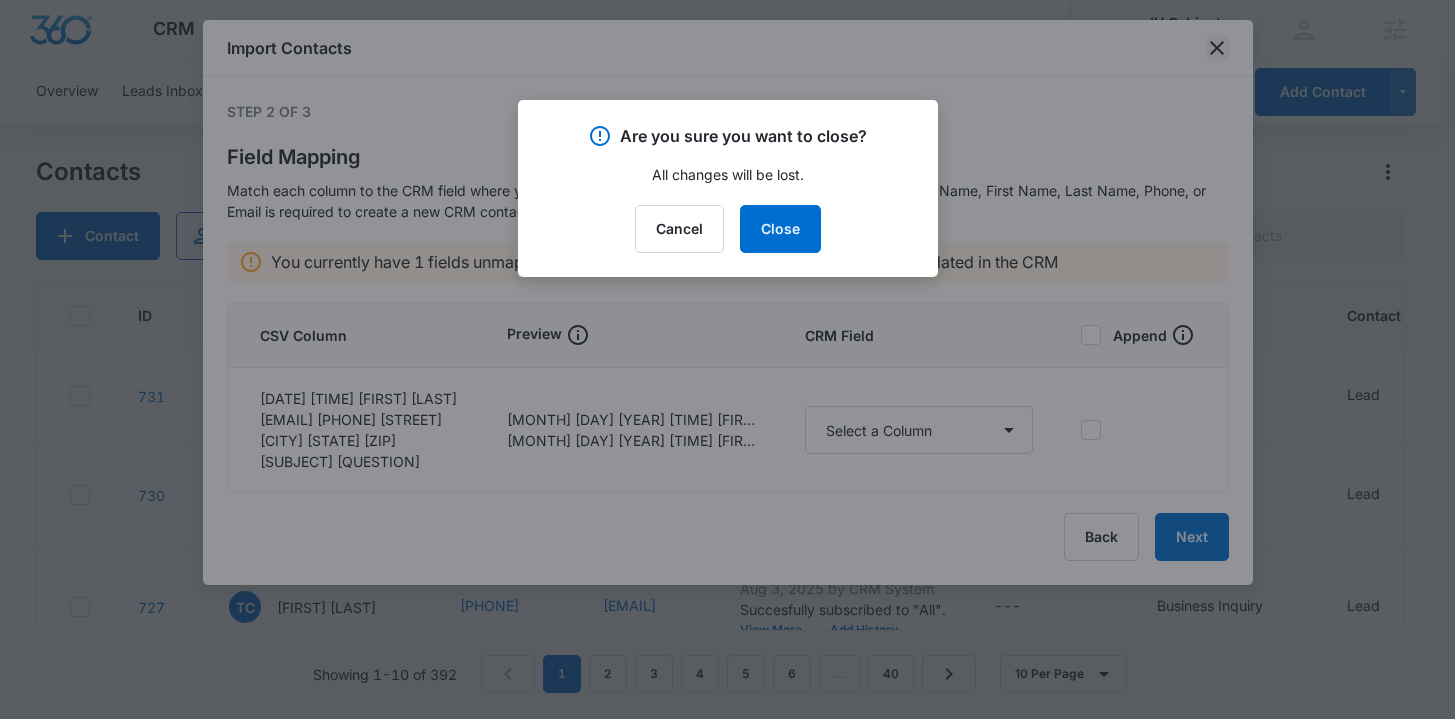scroll, scrollTop: 0, scrollLeft: 0, axis: both 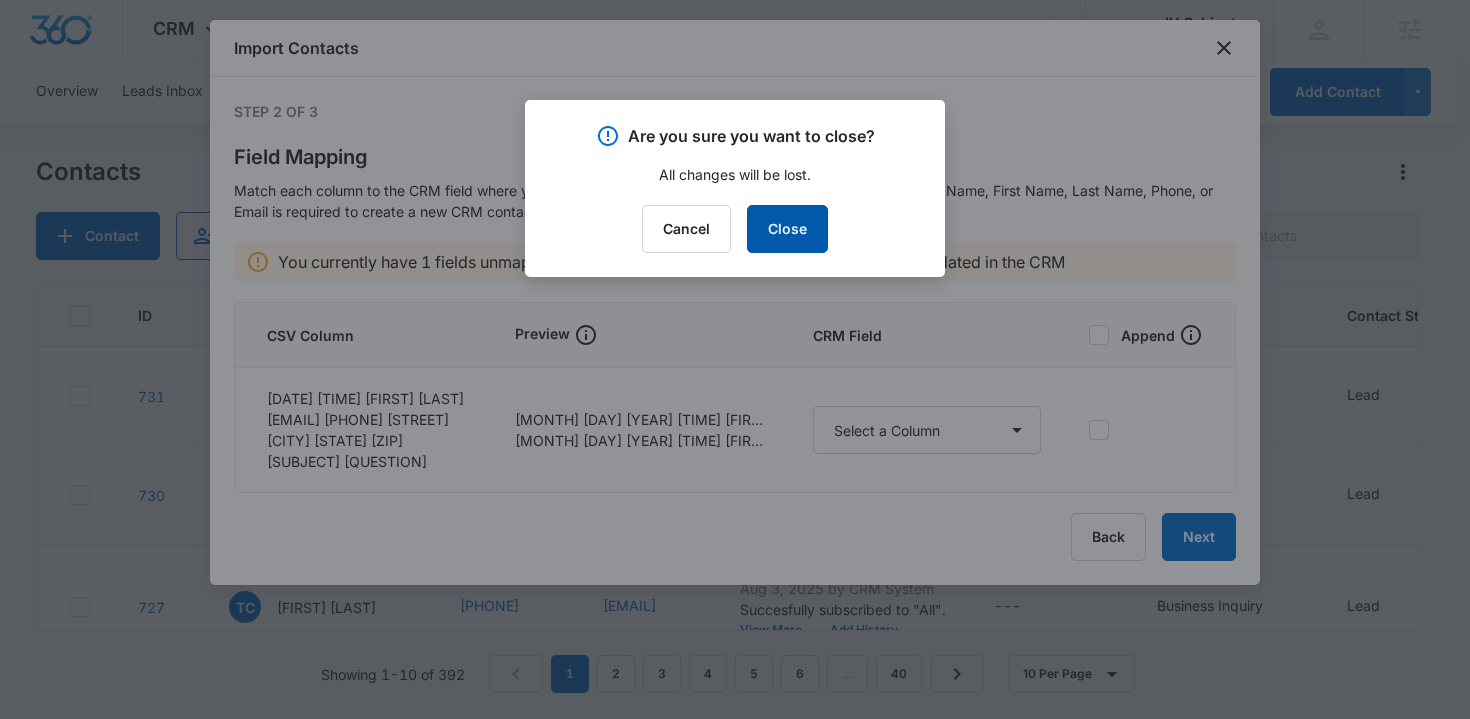 click on "Close" at bounding box center [787, 229] 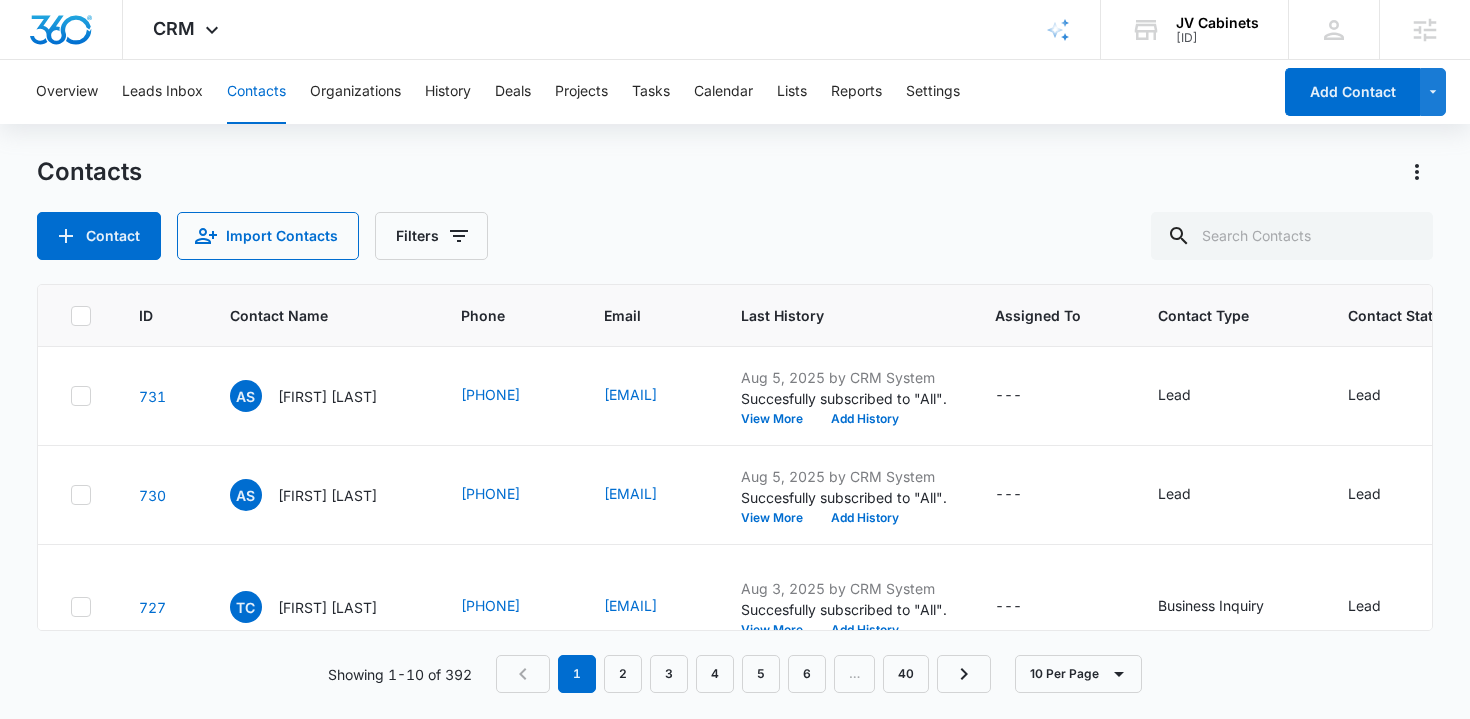 click on "Contacts" at bounding box center (735, 172) 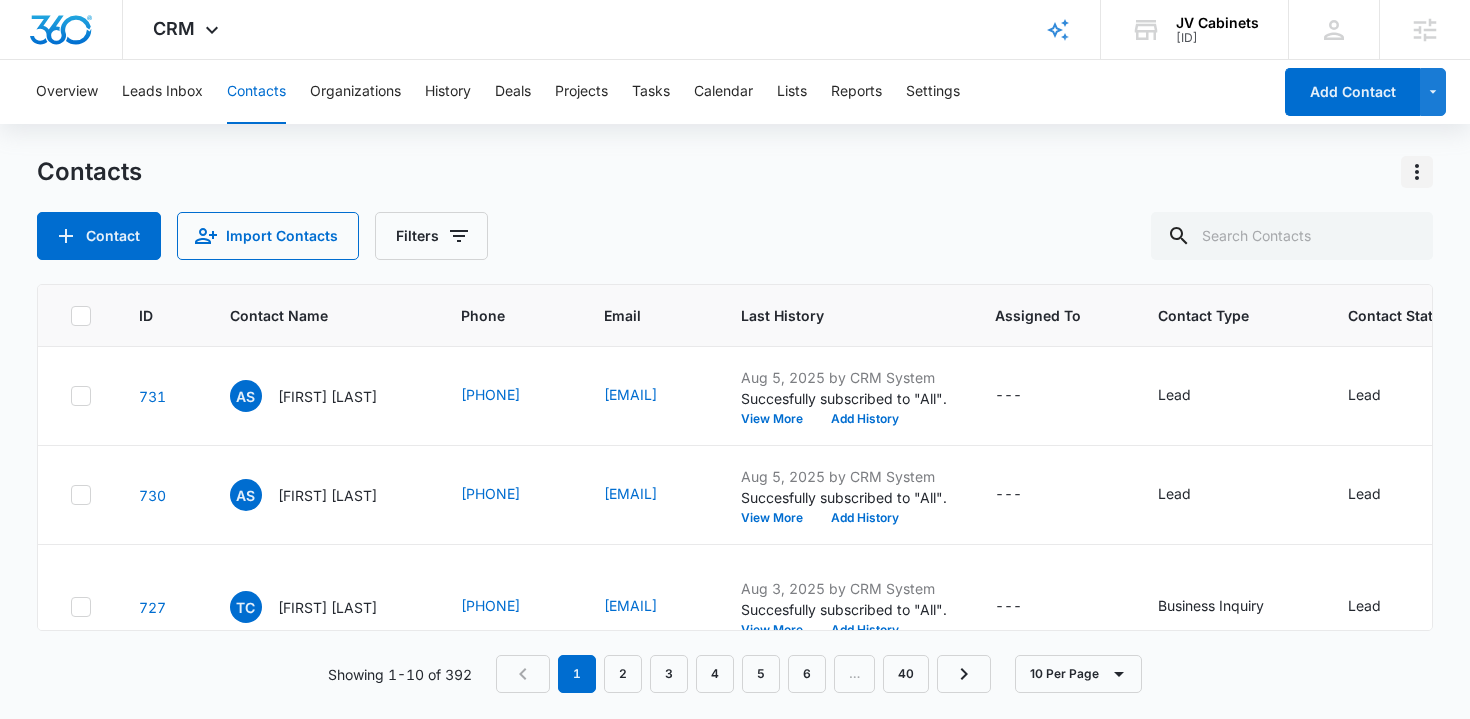 click at bounding box center (1417, 172) 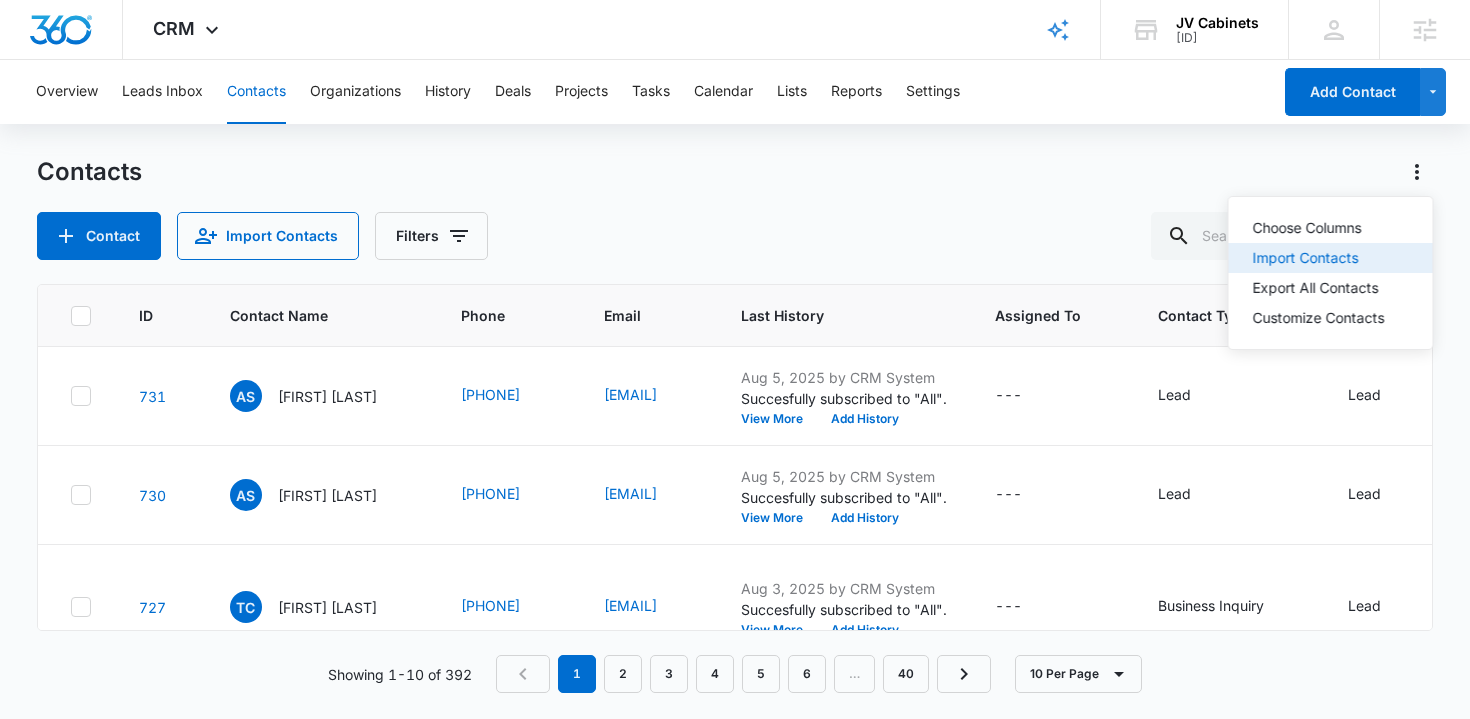 click on "Import Contacts" at bounding box center (1319, 258) 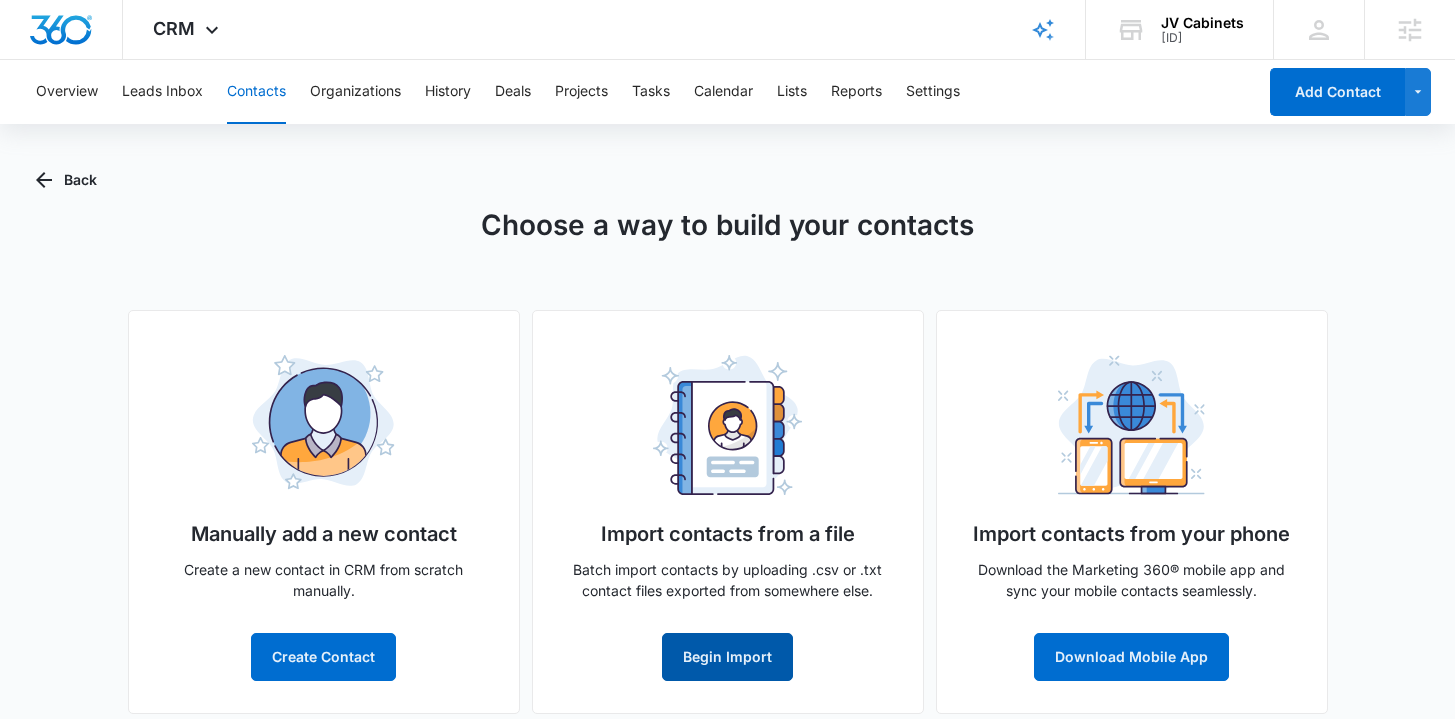 click on "Begin Import" at bounding box center [727, 657] 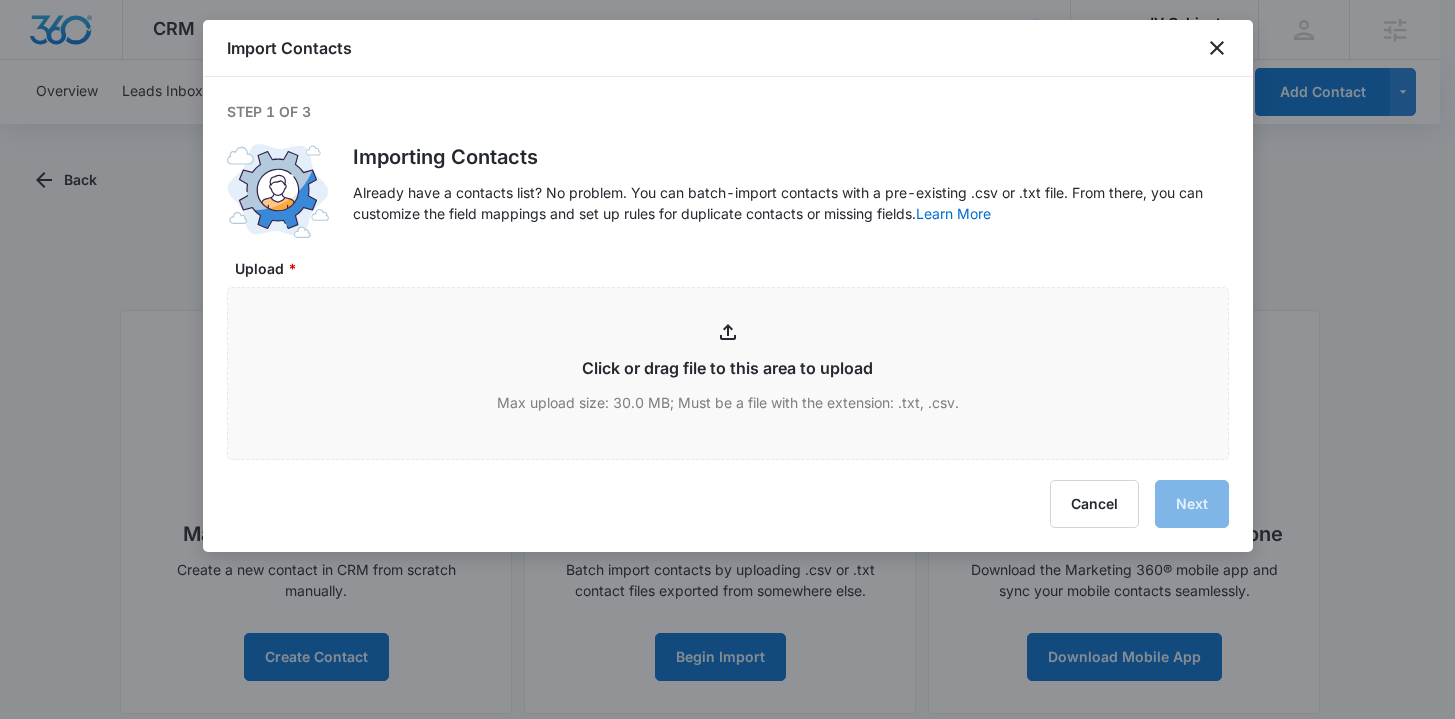 type on "C:\fakepath\form (3).csv" 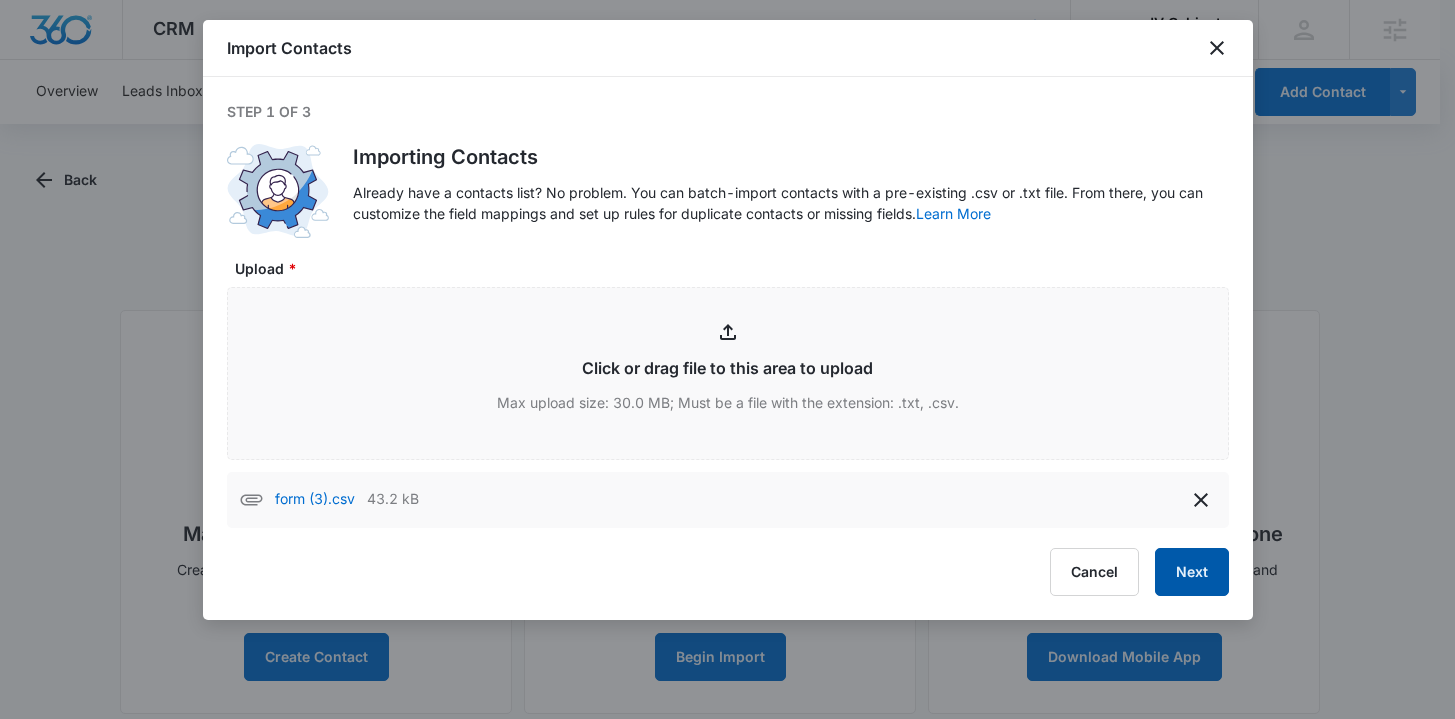 click on "Next" at bounding box center [1192, 572] 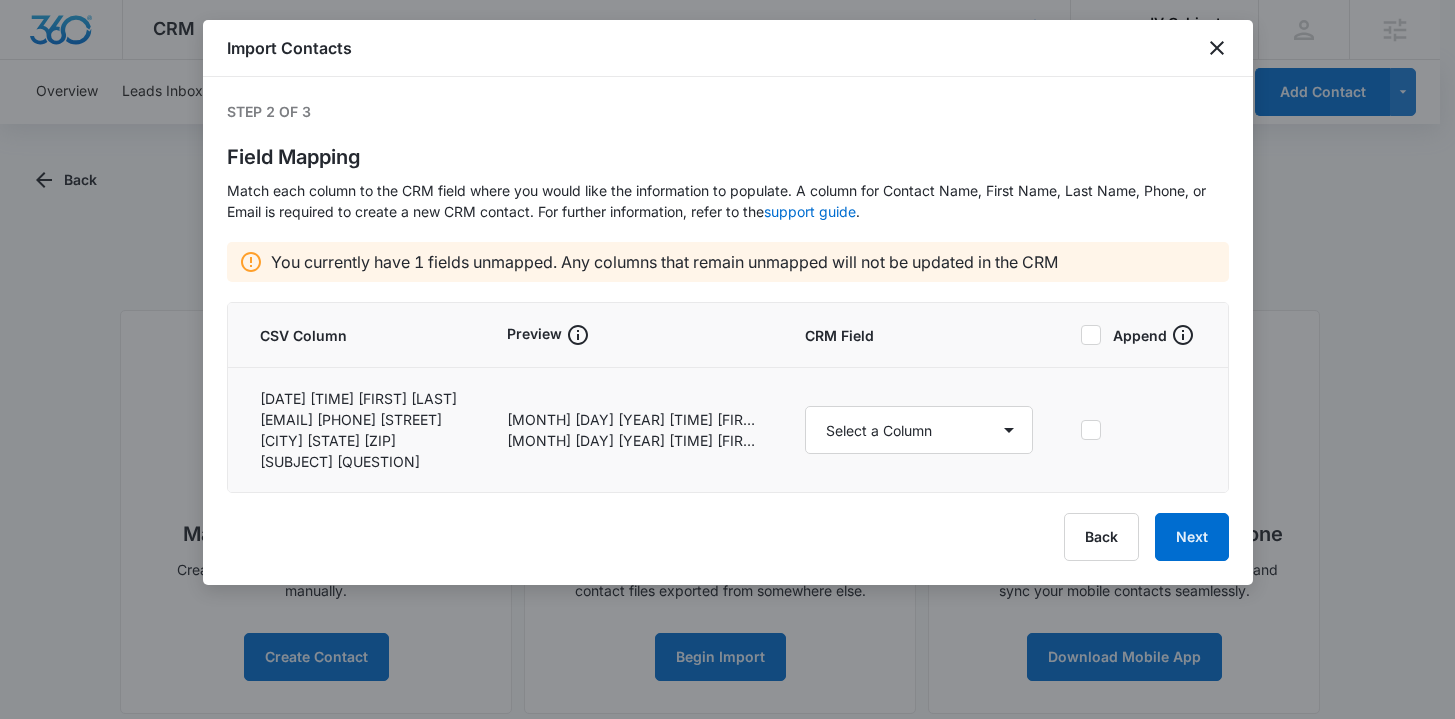 scroll, scrollTop: 156, scrollLeft: 0, axis: vertical 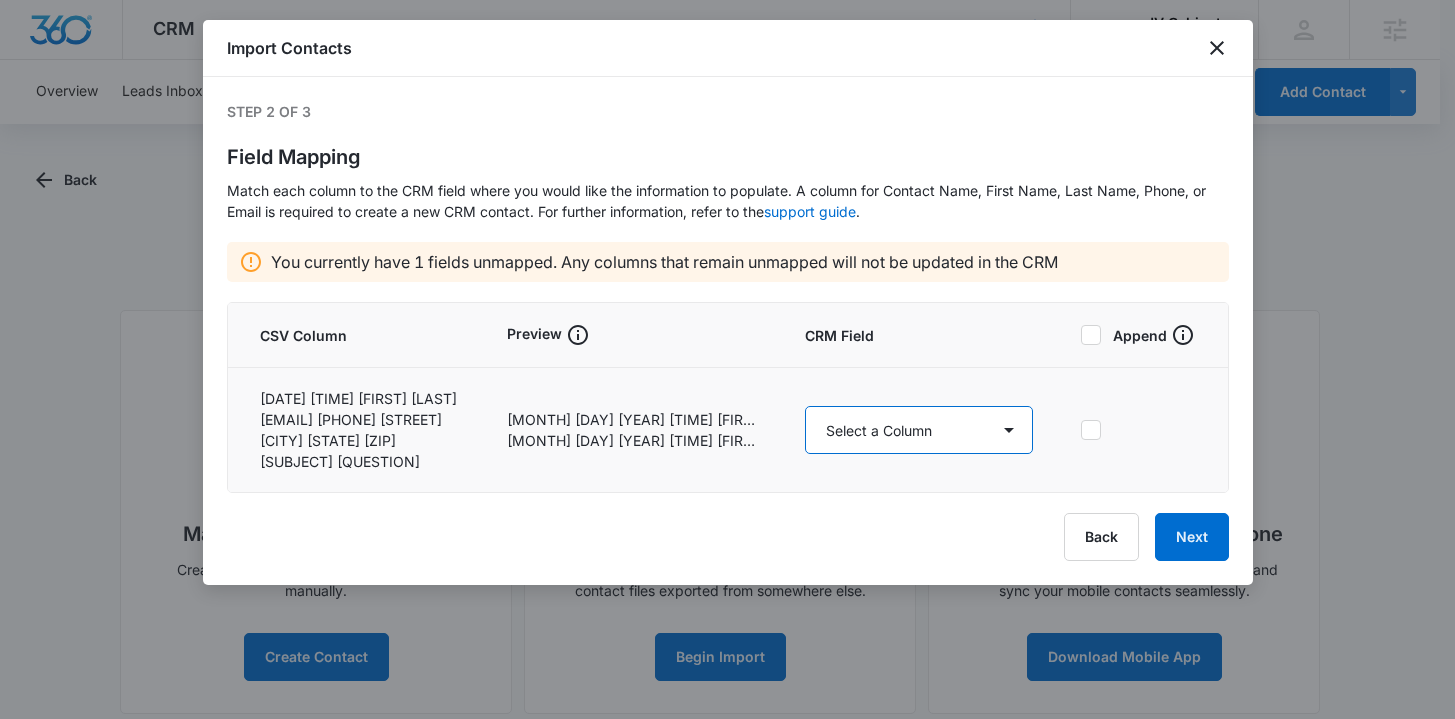 click on "Select a Column [ADDRESS]	[CITY]	[COUNTRY]	[STATE]	[STREET]	[STREET]	[ZIP]	[AGREE]	[UPDATE]	[ASSIGNED]	[BEST]	[BEST]	[COLOR]	[CONTACT]	[CONTACT]	[CONTACT]	[CONTACT]	[CRM]	[EMAIL]	[EXTERNAL]	[HOW]	[IP]	[NEXT]	[NOTES]	[OTHER]	[PHONE]	[PLEASE]	[PLEASE]	[PROJECT]	[QUESTIONS]	[REVIEW]	[SPECIAL]	[SUBJECT]	[TAGS]	[TOP]	[WHICH]" at bounding box center (919, 430) 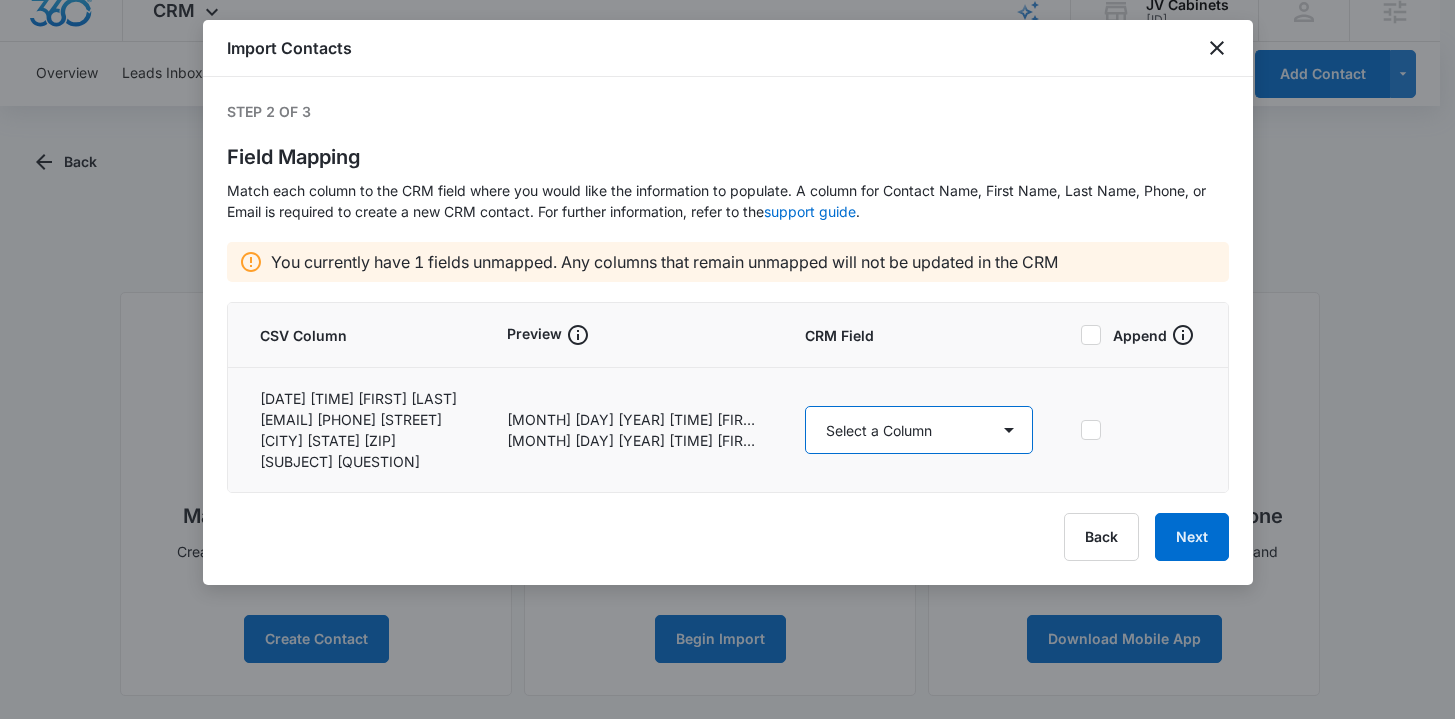 scroll, scrollTop: 19, scrollLeft: 0, axis: vertical 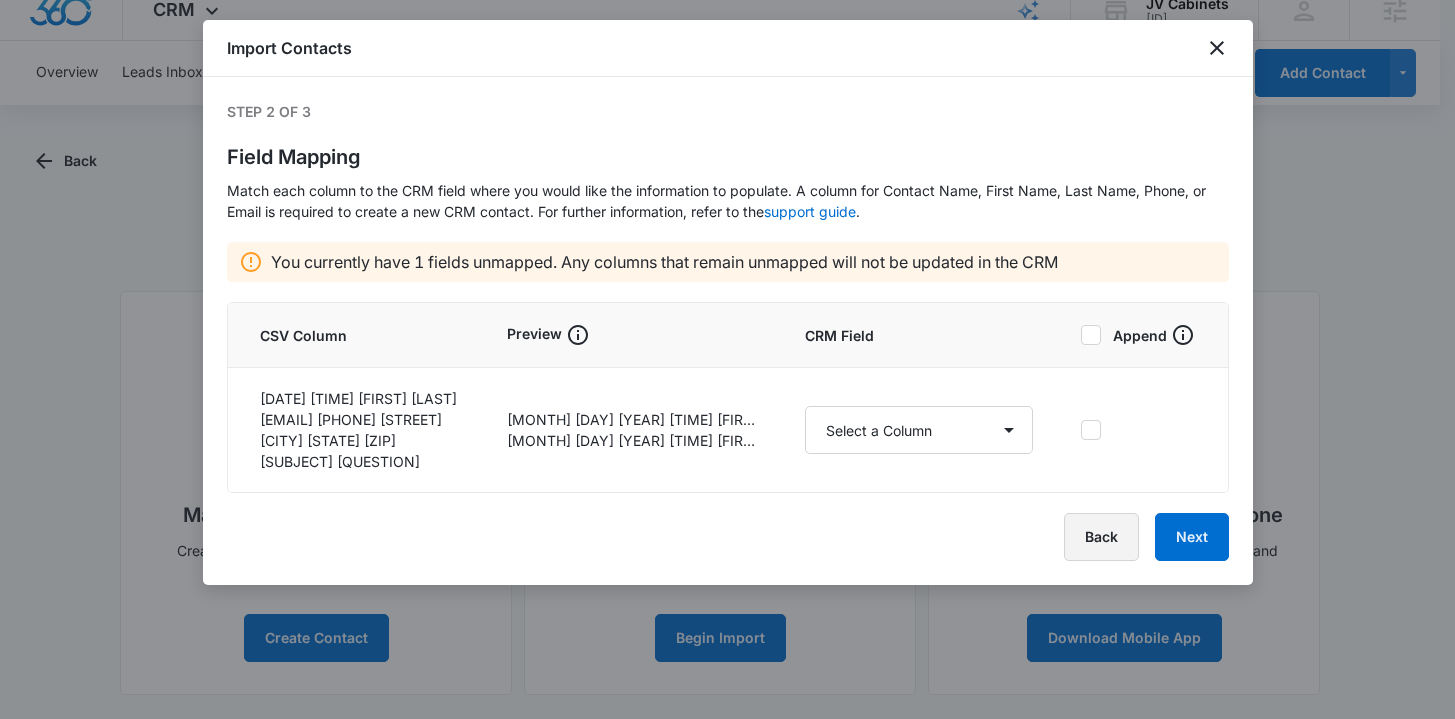 click on "Back" at bounding box center (1101, 537) 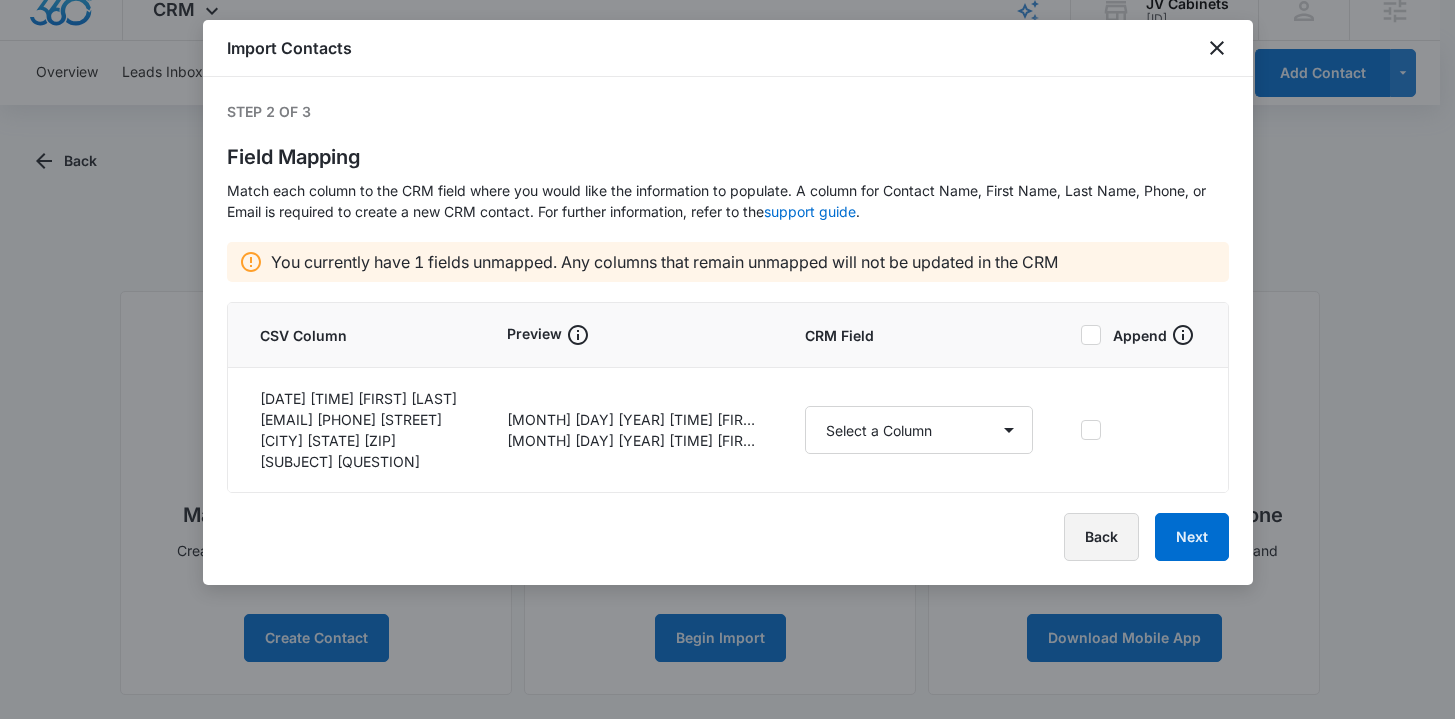 scroll, scrollTop: 0, scrollLeft: 0, axis: both 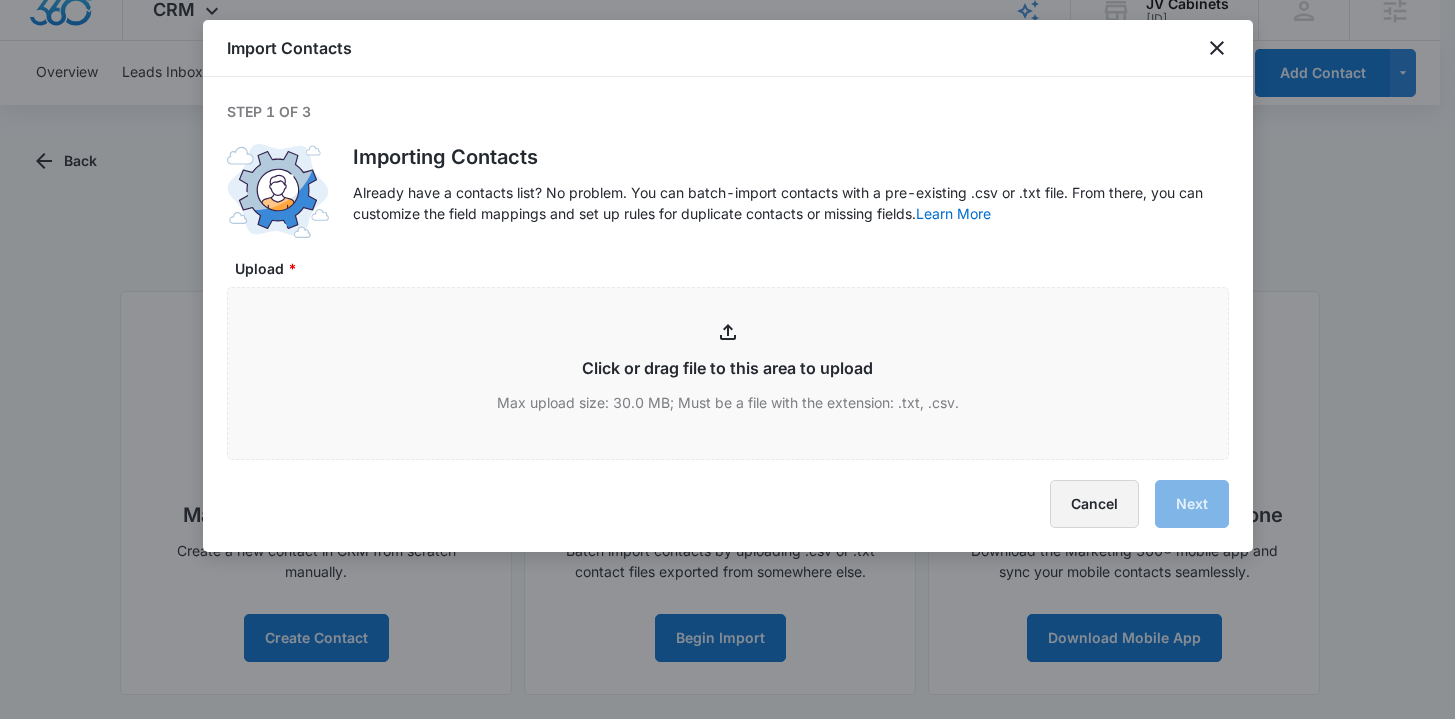 click on "Cancel" at bounding box center [1094, 504] 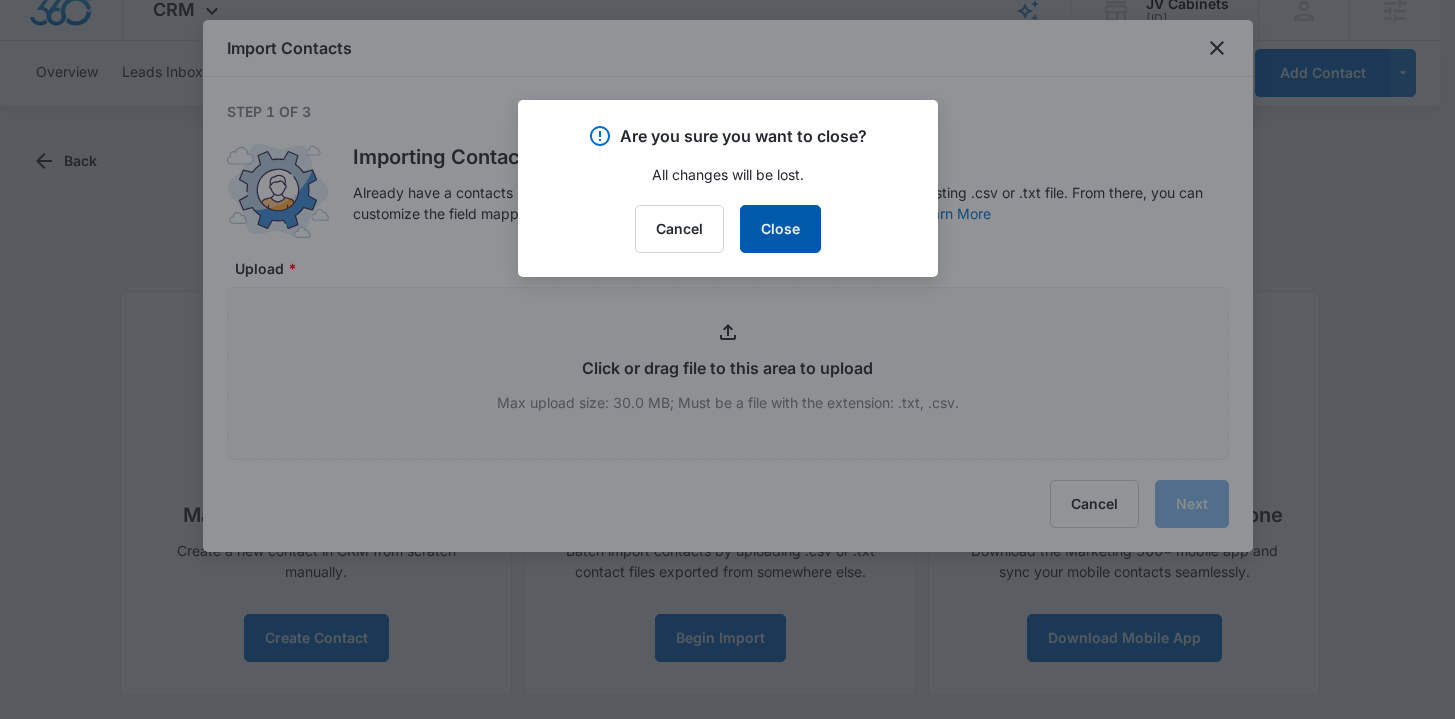 click on "Close" at bounding box center (780, 229) 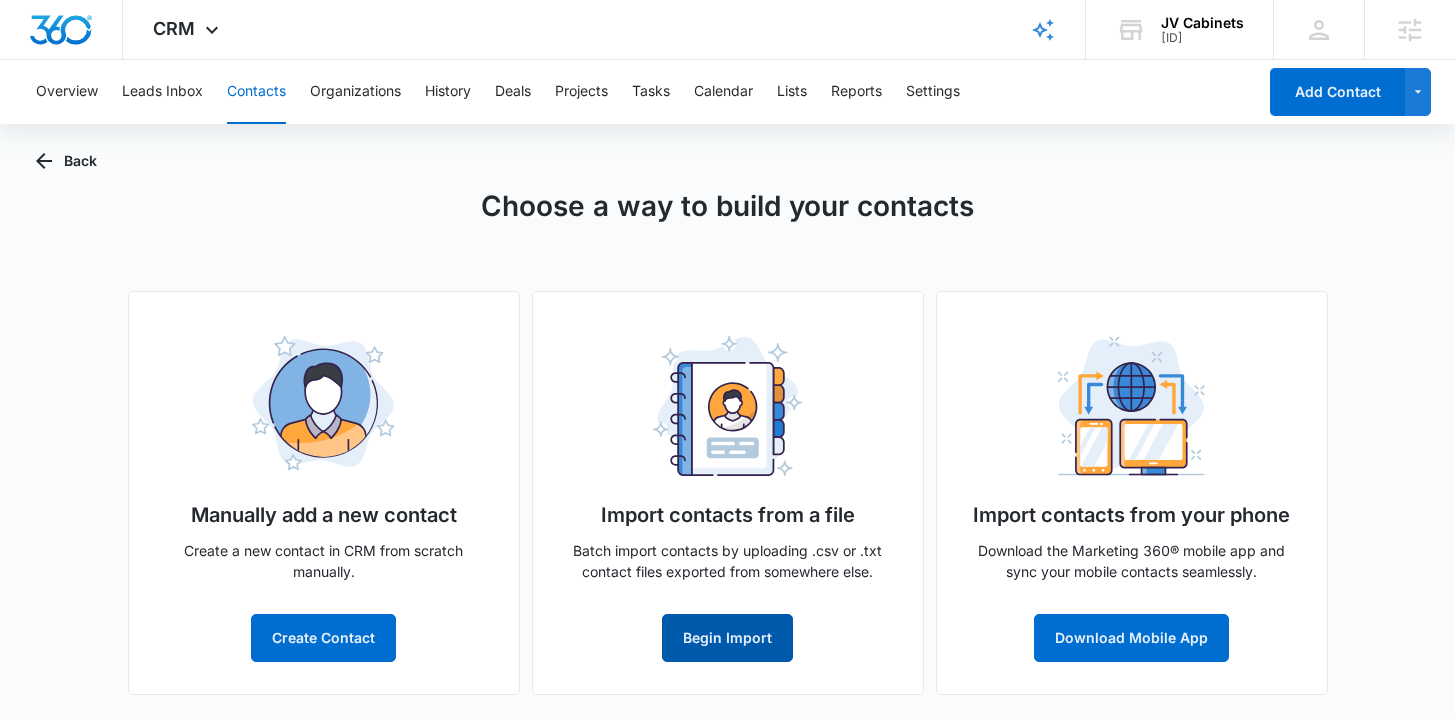 click on "Begin Import" at bounding box center (727, 638) 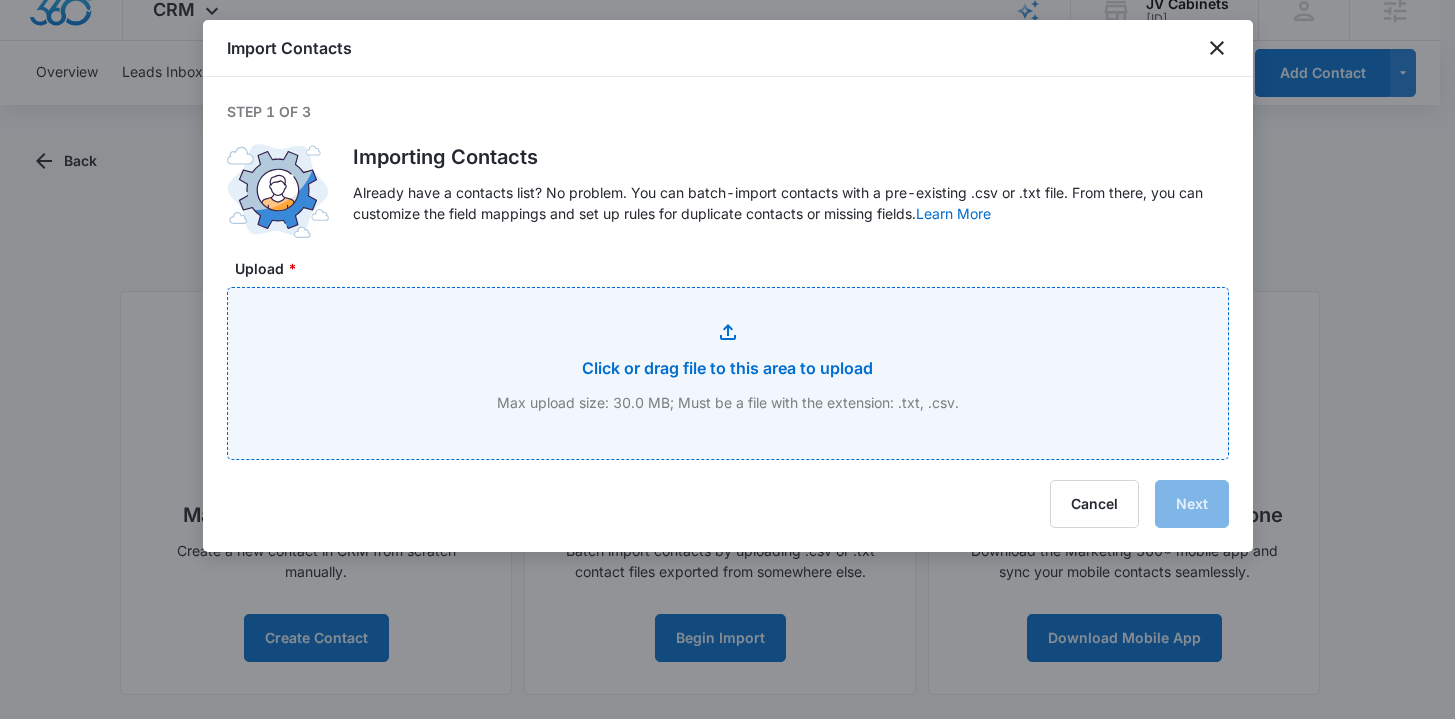 click on "Upload *" at bounding box center [728, 373] 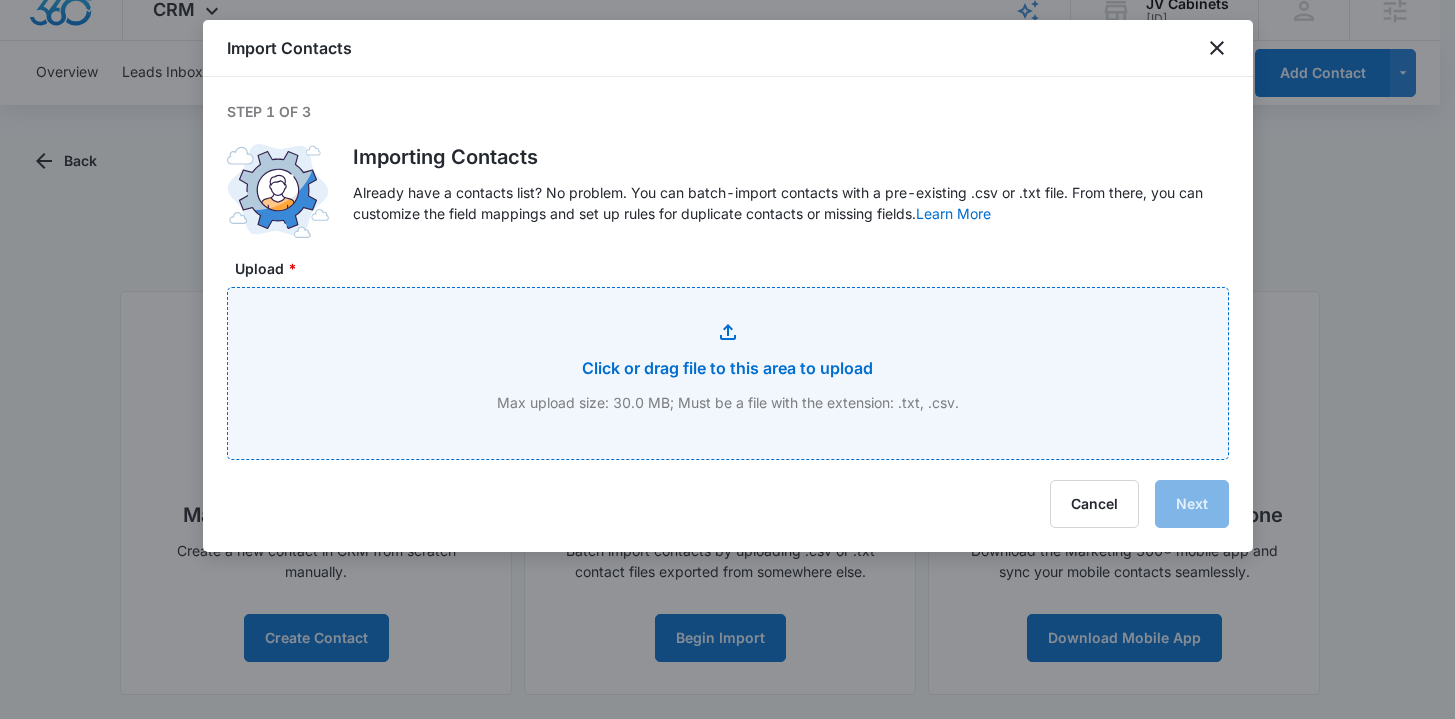 type on "C:\fakepath\form.csv" 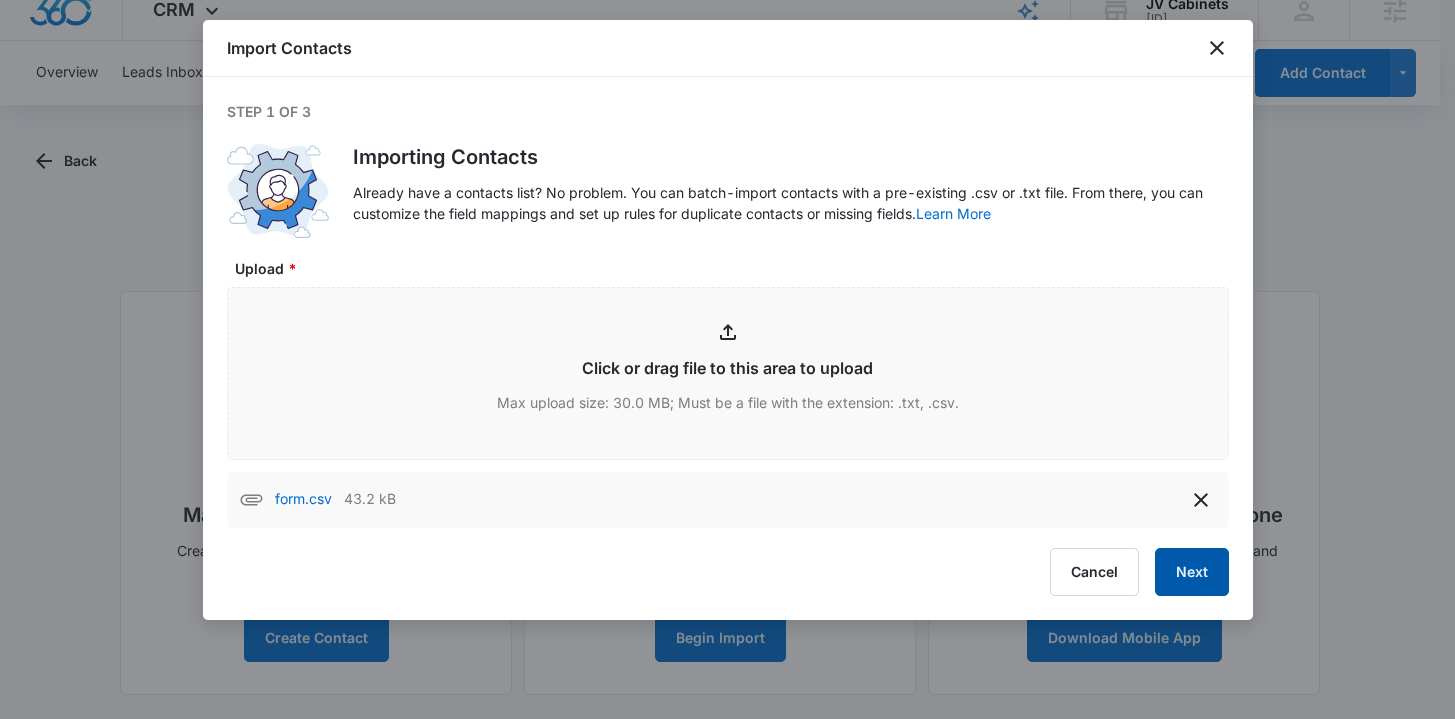 click on "Next" at bounding box center [1192, 572] 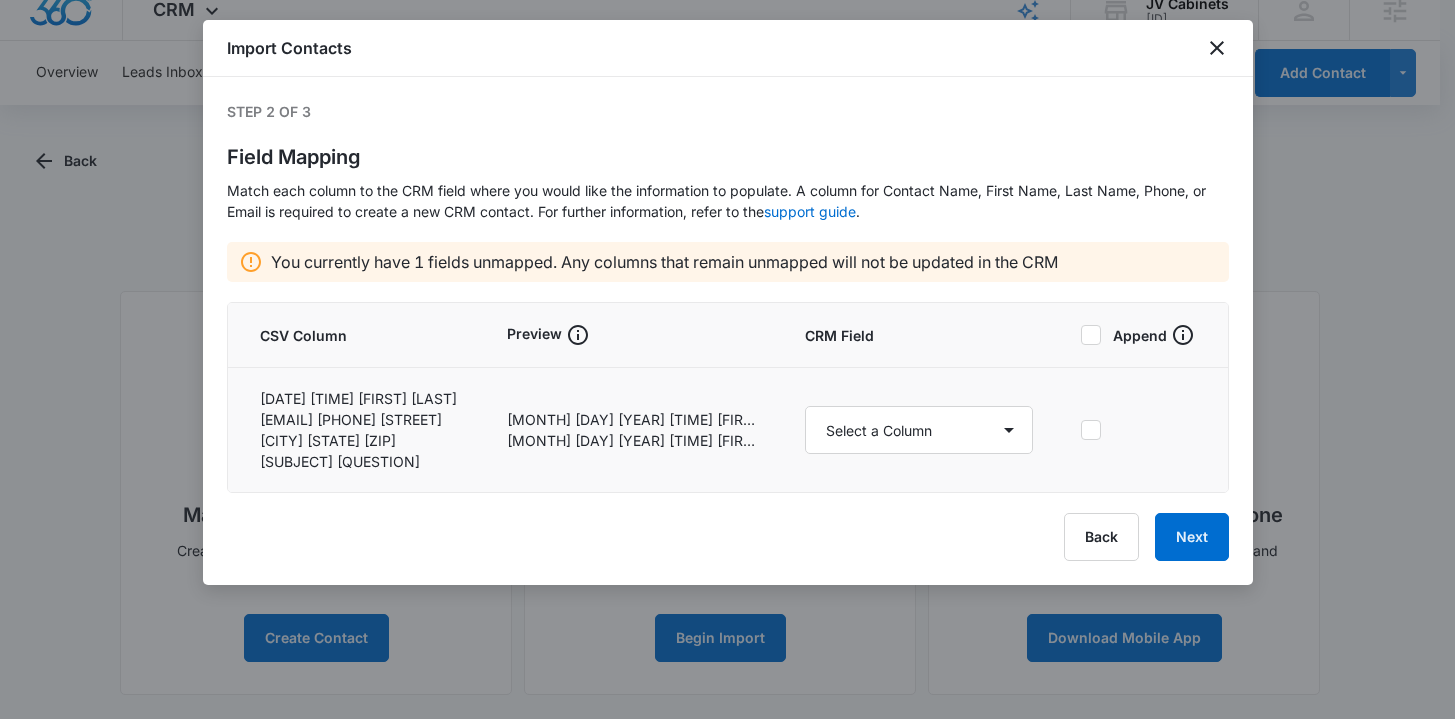 scroll, scrollTop: 156, scrollLeft: 0, axis: vertical 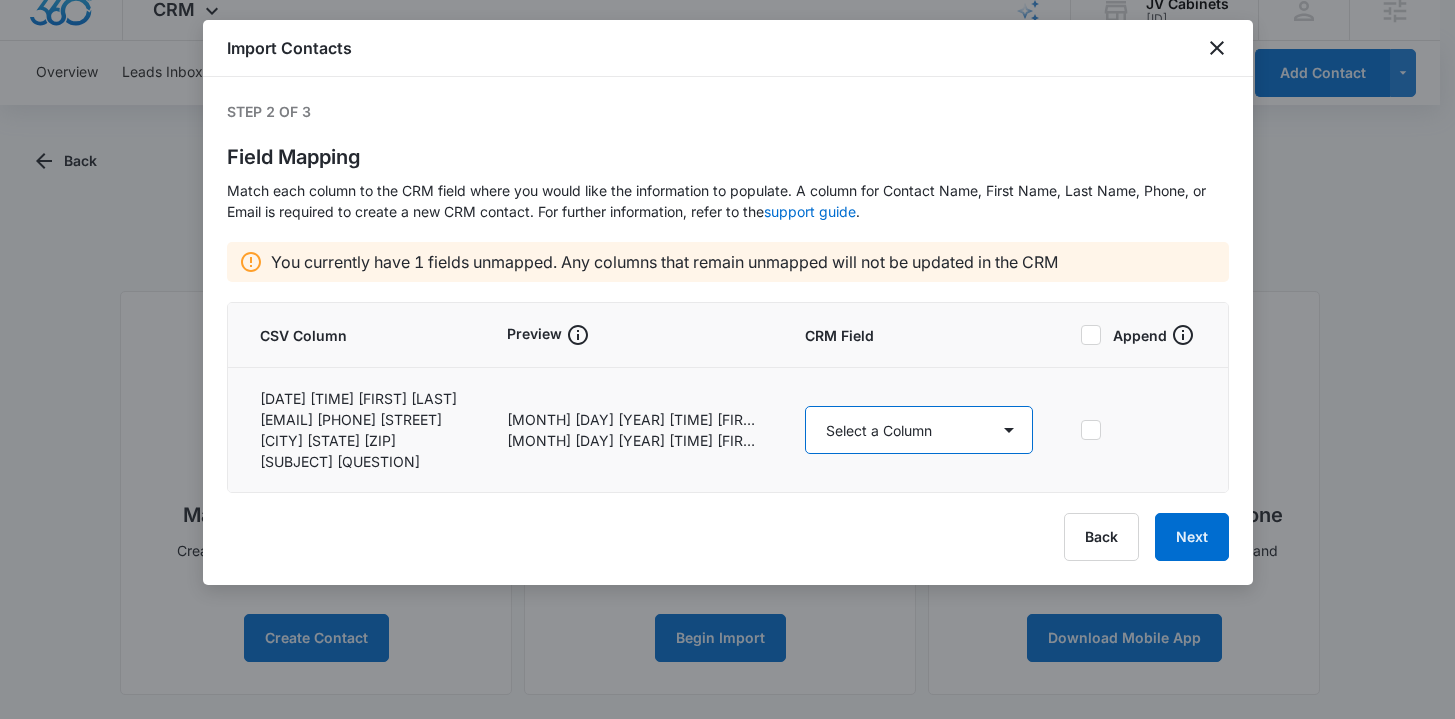 click on "Select a Column [ADDRESS]	[CITY]	[COUNTRY]	[STATE]	[STREET]	[STREET]	[ZIP]	[AGREE]	[UPDATE]	[ASSIGNED]	[BEST]	[BEST]	[COLOR]	[CONTACT]	[CONTACT]	[CONTACT]	[CONTACT]	[CRM]	[EMAIL]	[EXTERNAL]	[HOW]	[IP]	[NEXT]	[NOTES]	[OTHER]	[PHONE]	[PLEASE]	[PLEASE]	[PROJECT]	[QUESTIONS]	[REVIEW]	[SPECIAL]	[SUBJECT]	[TAGS]	[TOP]	[WHICH]" at bounding box center [919, 430] 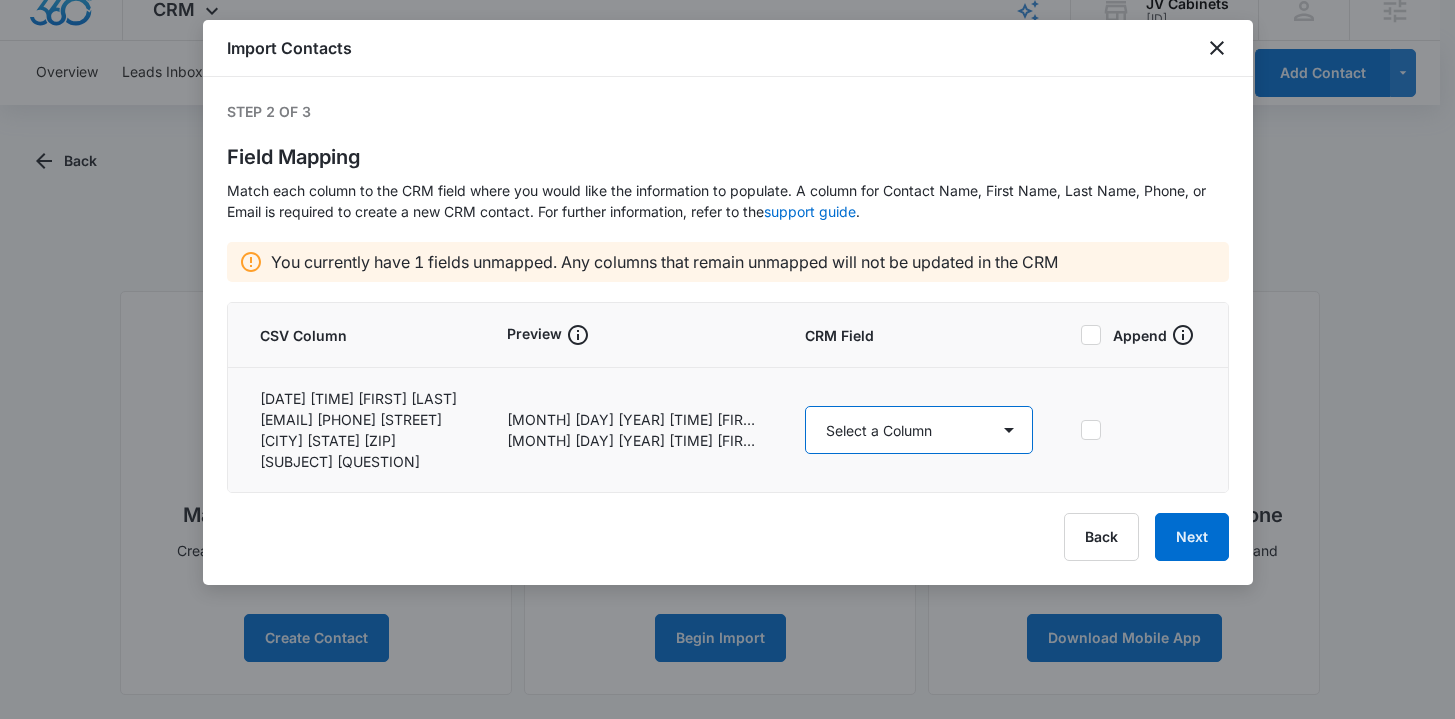 select on "188" 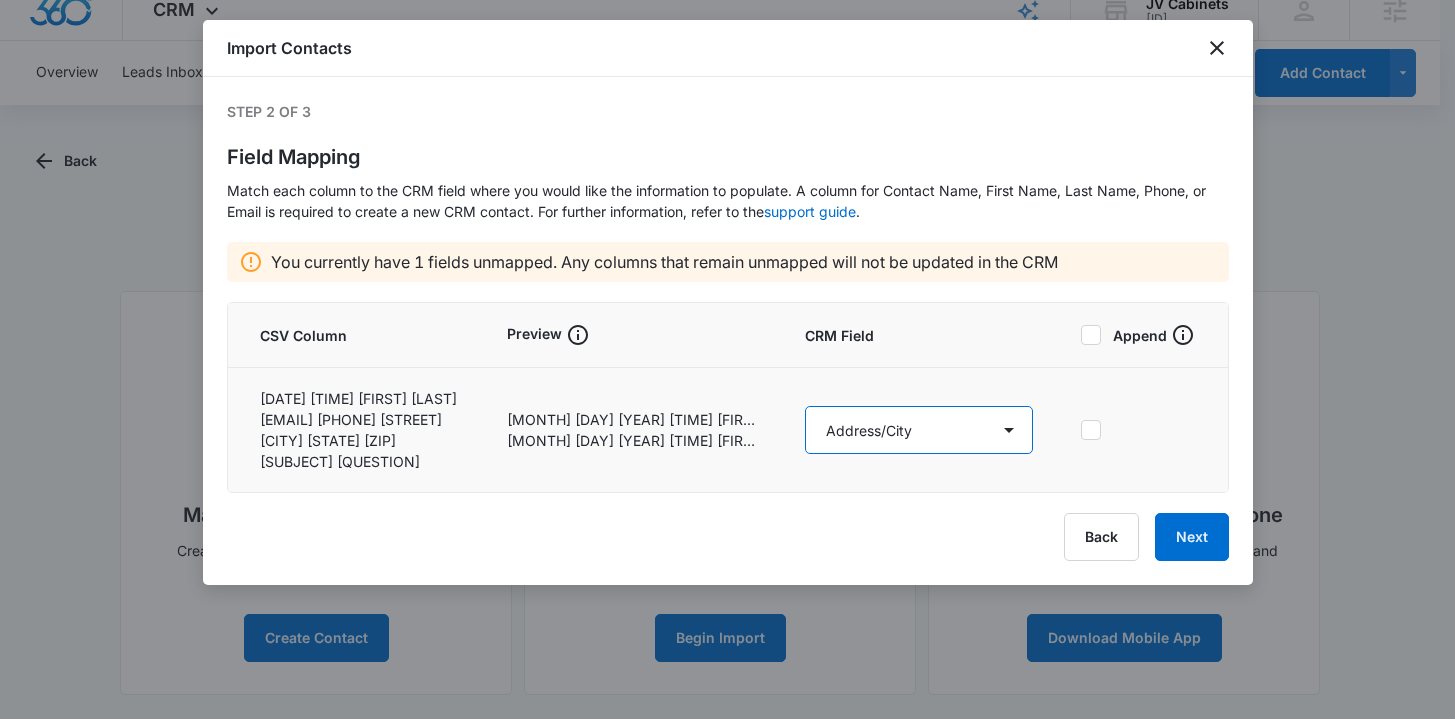 scroll, scrollTop: 96, scrollLeft: 0, axis: vertical 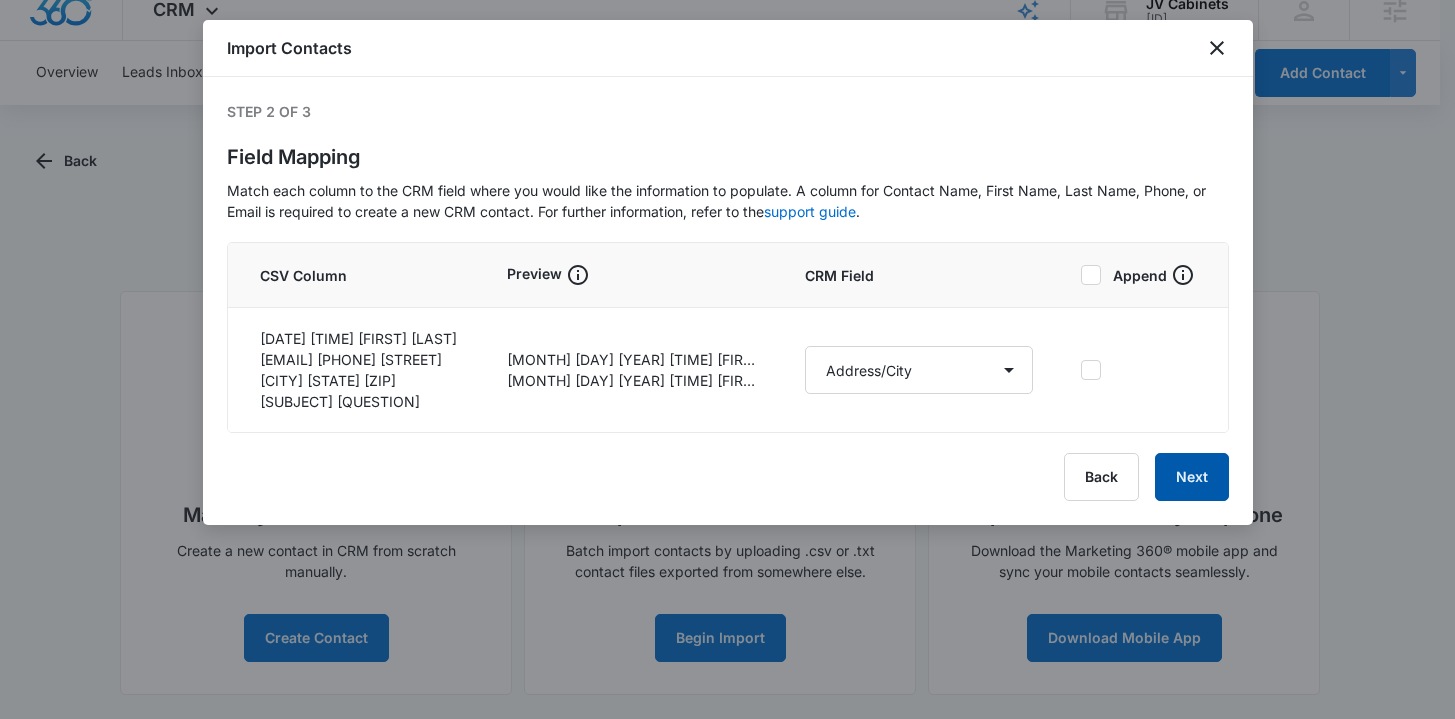 click on "Next" at bounding box center [1192, 477] 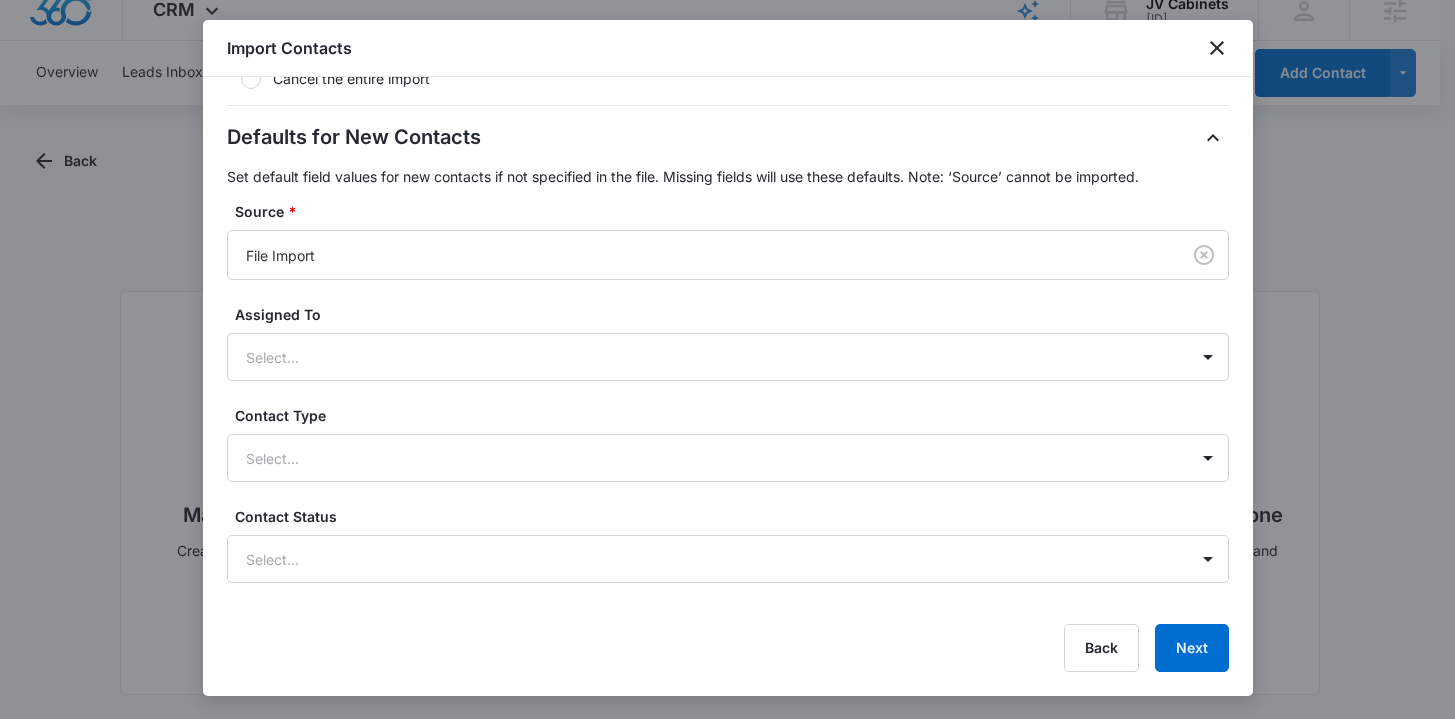 scroll, scrollTop: 563, scrollLeft: 0, axis: vertical 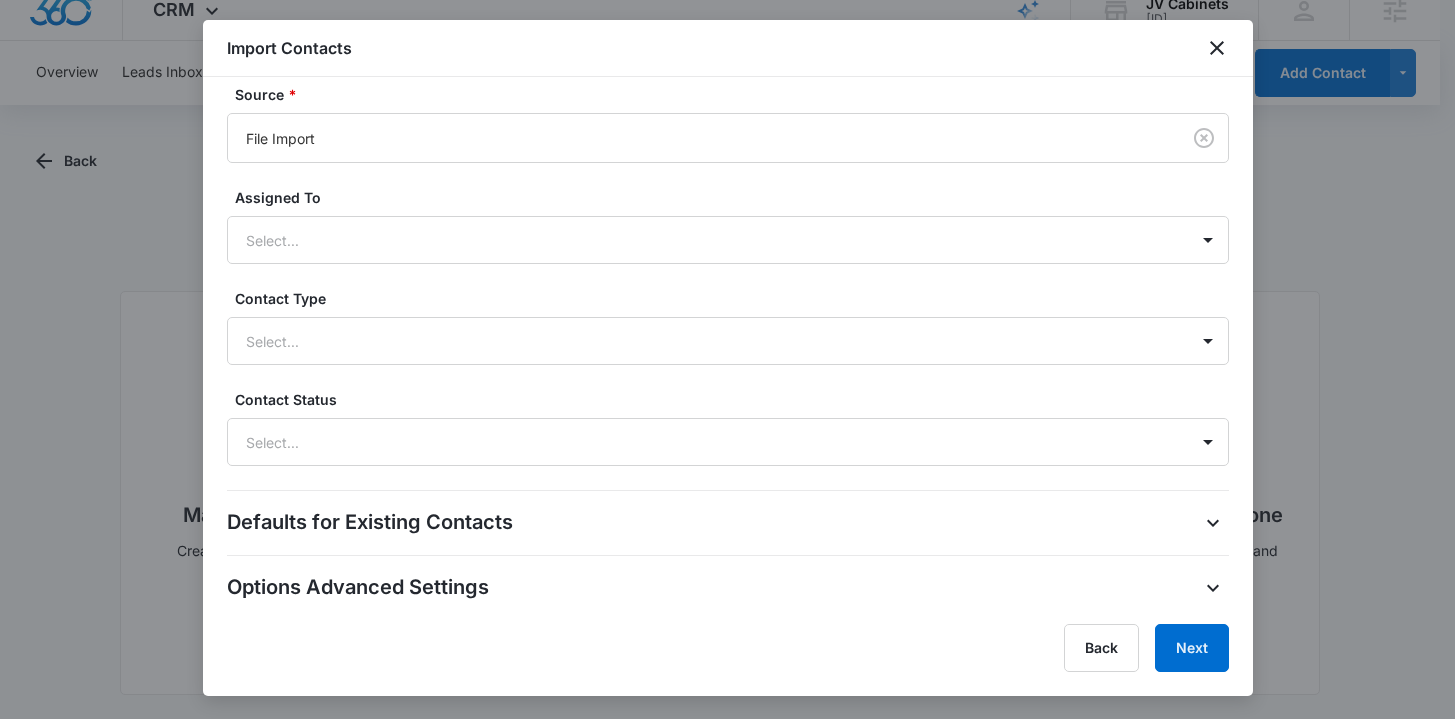 click on "What should we look for to determine a unique Existing Contact? What should we do if a contact in your file already exists in the CRM? Skip the contact Update the contact in the CRM with the file data What should we do if the field labels in your file do not match the CRM field labels for Type, Status, or Tags? Ignore Them Save them as new labels What should we do if a validation error occurs during import? Continue with the rest of the import Cancel the entire import Defaults for New Contacts Set default field values for new contacts if not specified in the file. Missing fields will use these defaults. Note: ‘Source’ cannot be imported. Source * File Import Assigned To Select... Contact Type Select... Contact Status Select... Defaults for Existing Contacts Assigned To Select... Contact Type Select... Contact Status Select... Options Advanced Settings Separator Character , Escape Character \" at bounding box center (728, 131) 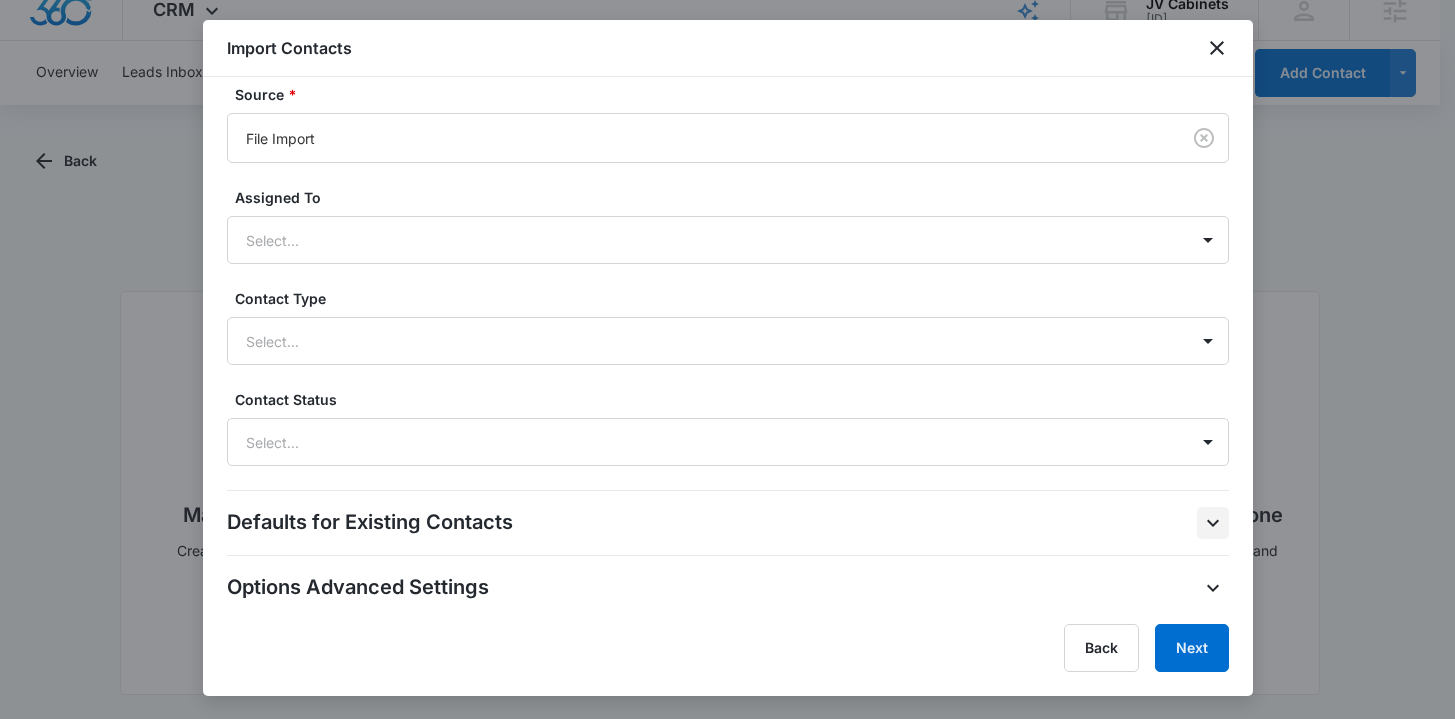 click 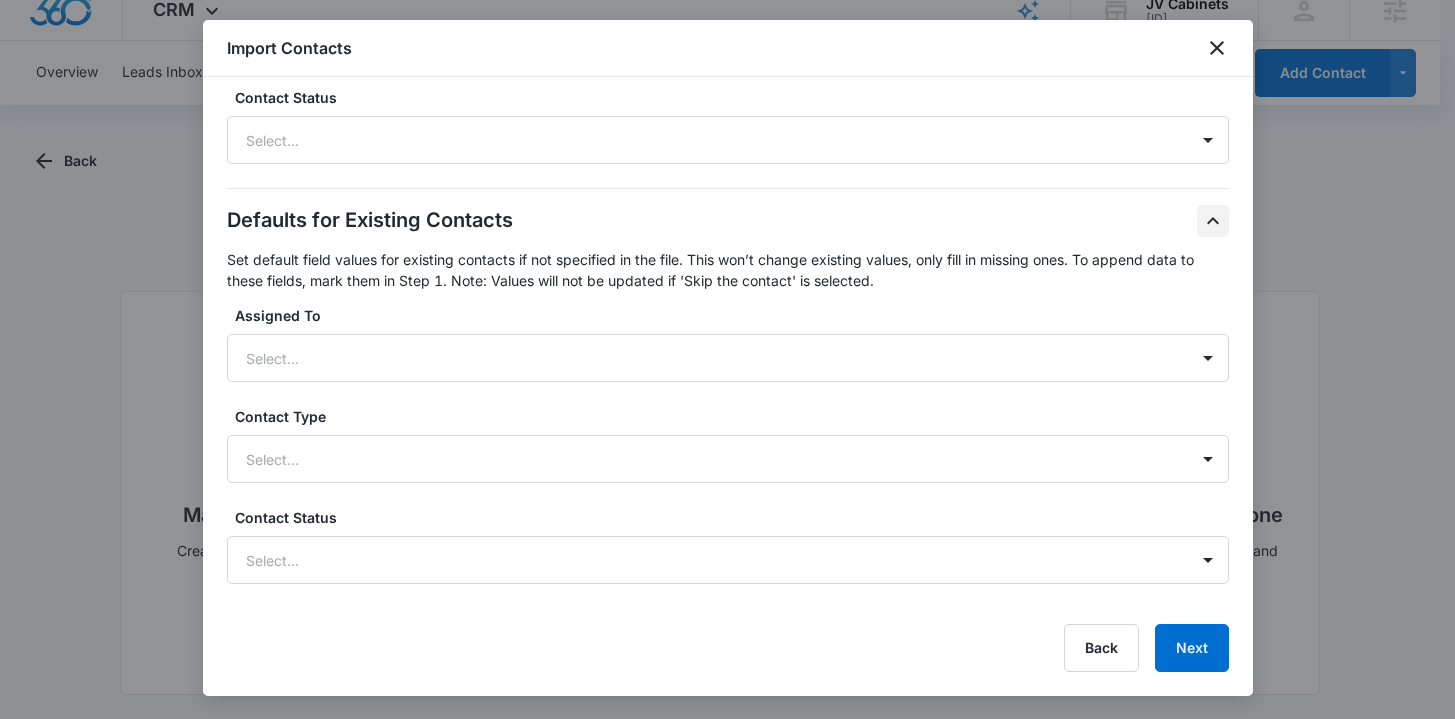 scroll, scrollTop: 935, scrollLeft: 0, axis: vertical 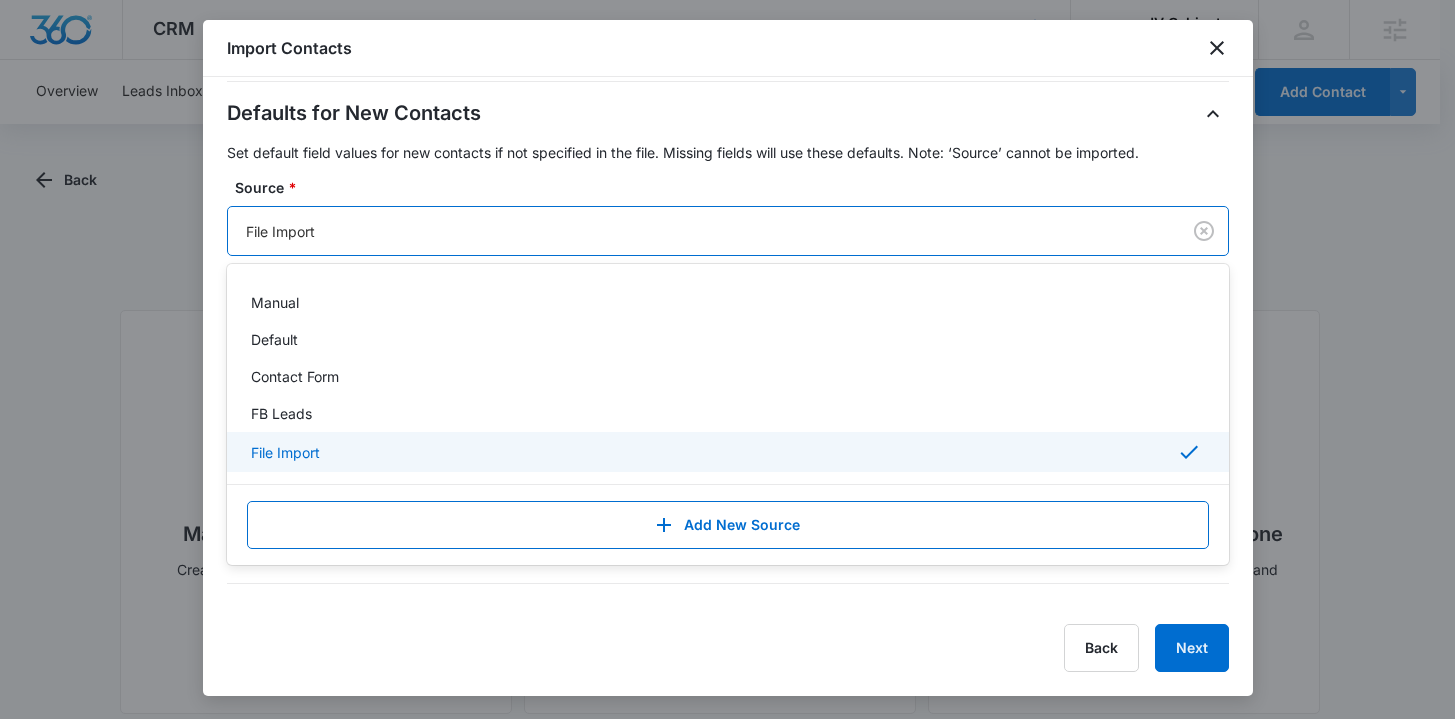 click on "File Import" at bounding box center [704, 231] 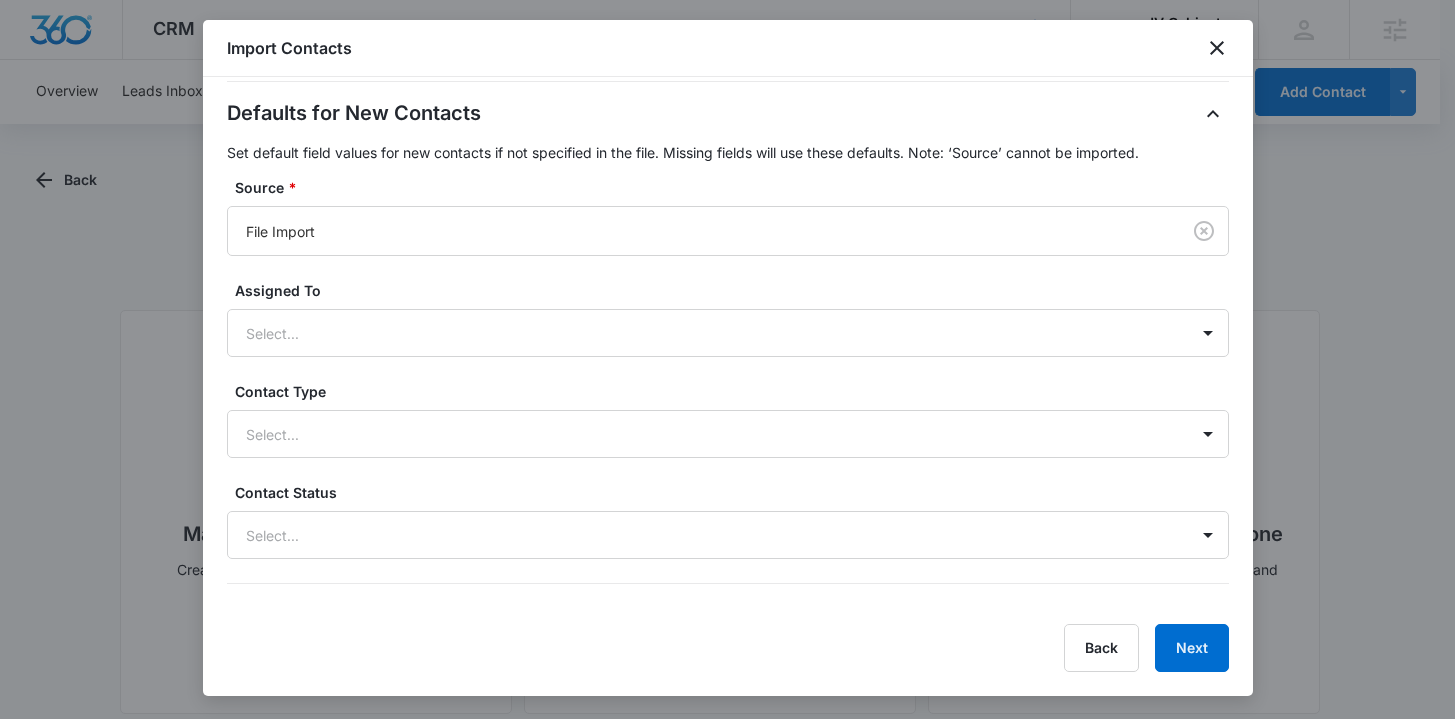 click on "Defaults for New Contacts Set default field values for new contacts if not specified in the file. Missing fields will use these defaults. Note: ‘Source’ cannot be imported. Source * File Import Assigned To Select... Contact Type Select... Contact Status Select..." at bounding box center [728, 328] 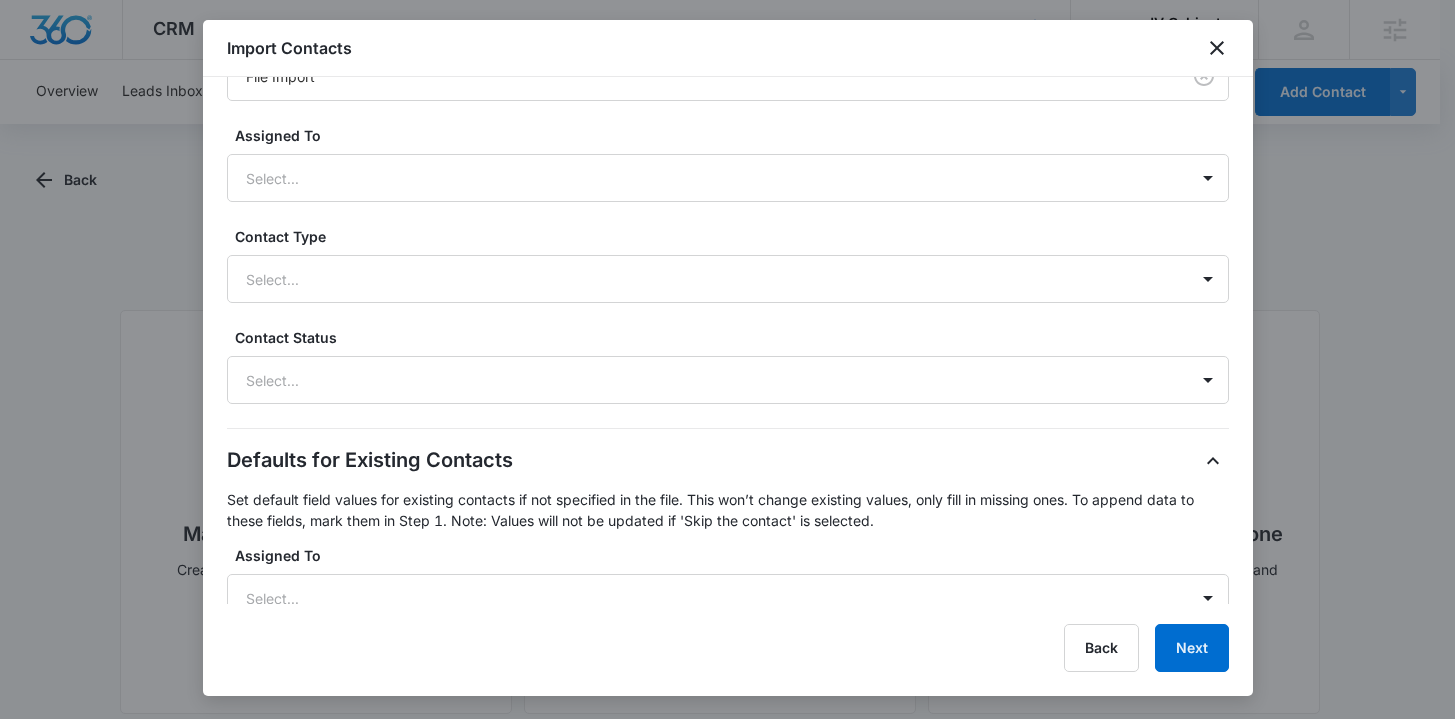 scroll, scrollTop: 935, scrollLeft: 0, axis: vertical 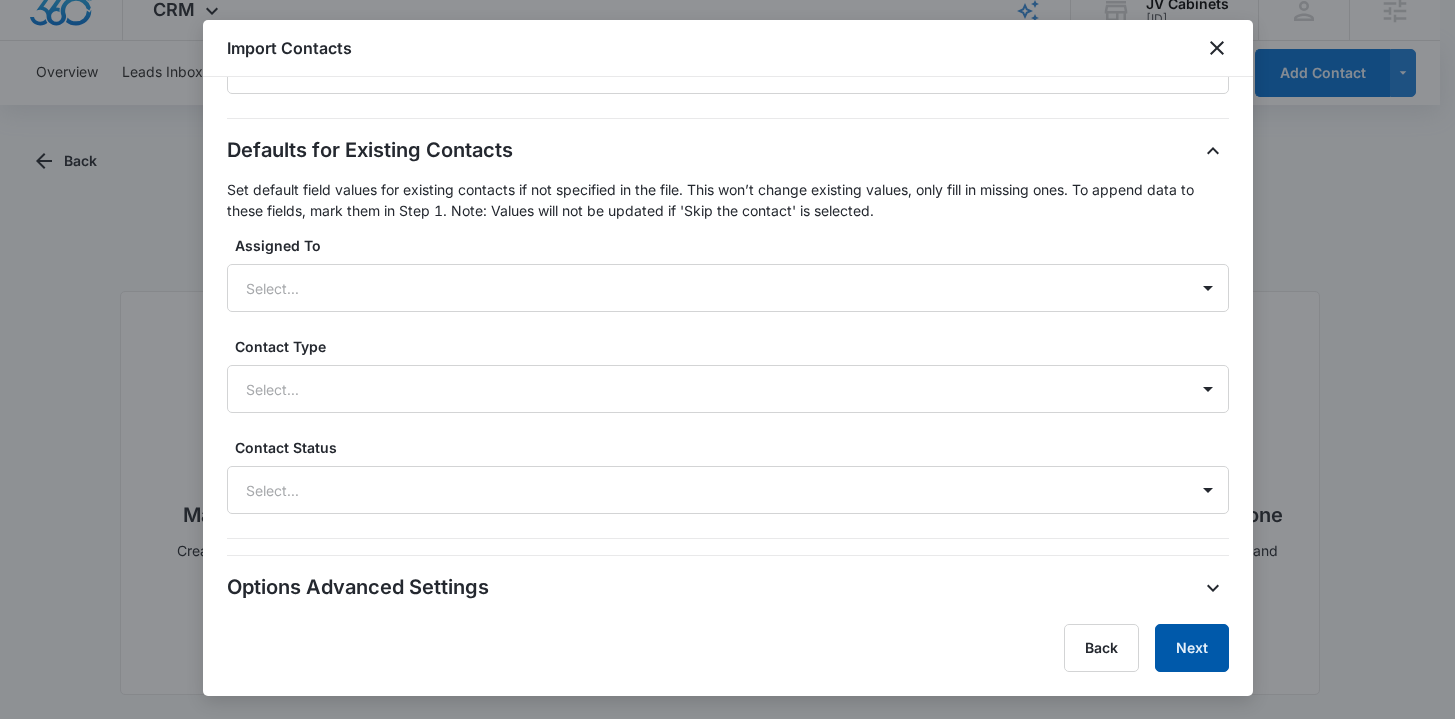 click on "Next" at bounding box center (1192, 648) 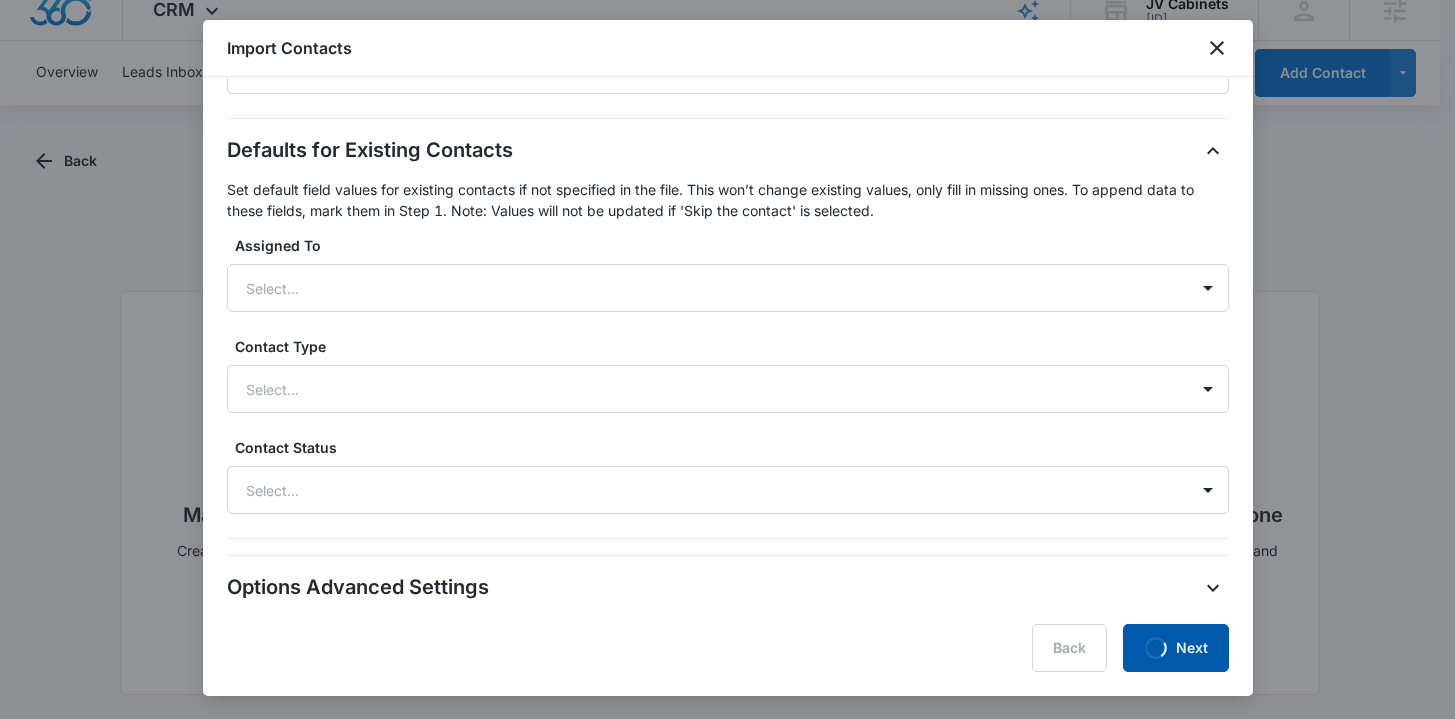 scroll, scrollTop: 0, scrollLeft: 0, axis: both 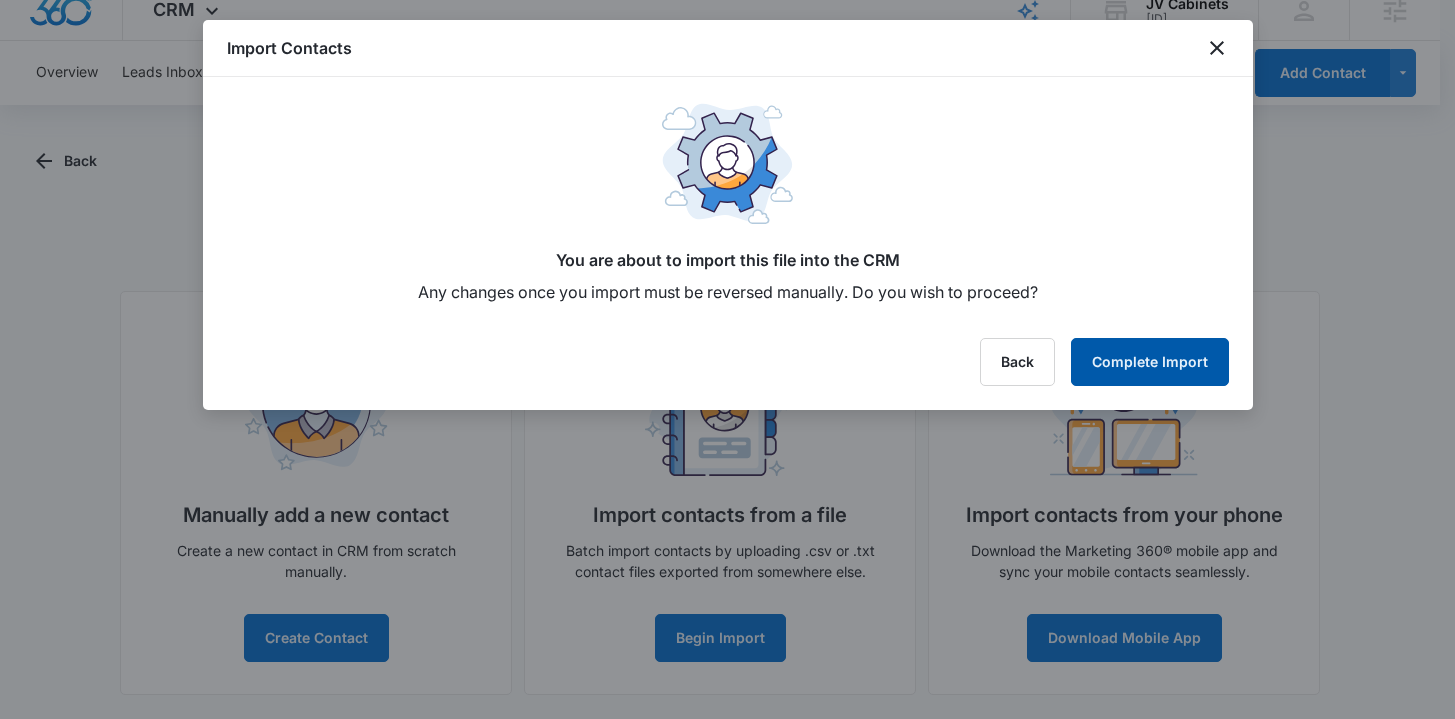 click on "Complete Import" at bounding box center (1150, 362) 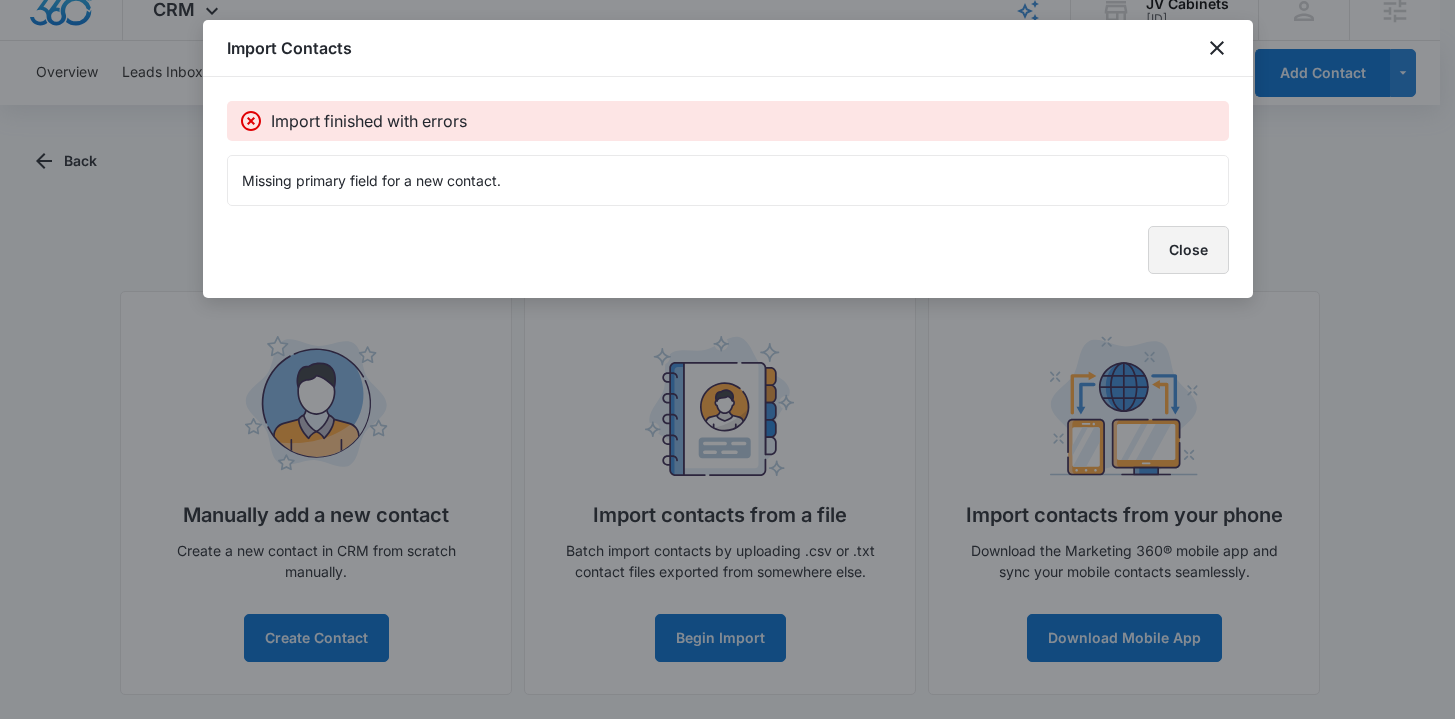 click on "Close" at bounding box center [1188, 250] 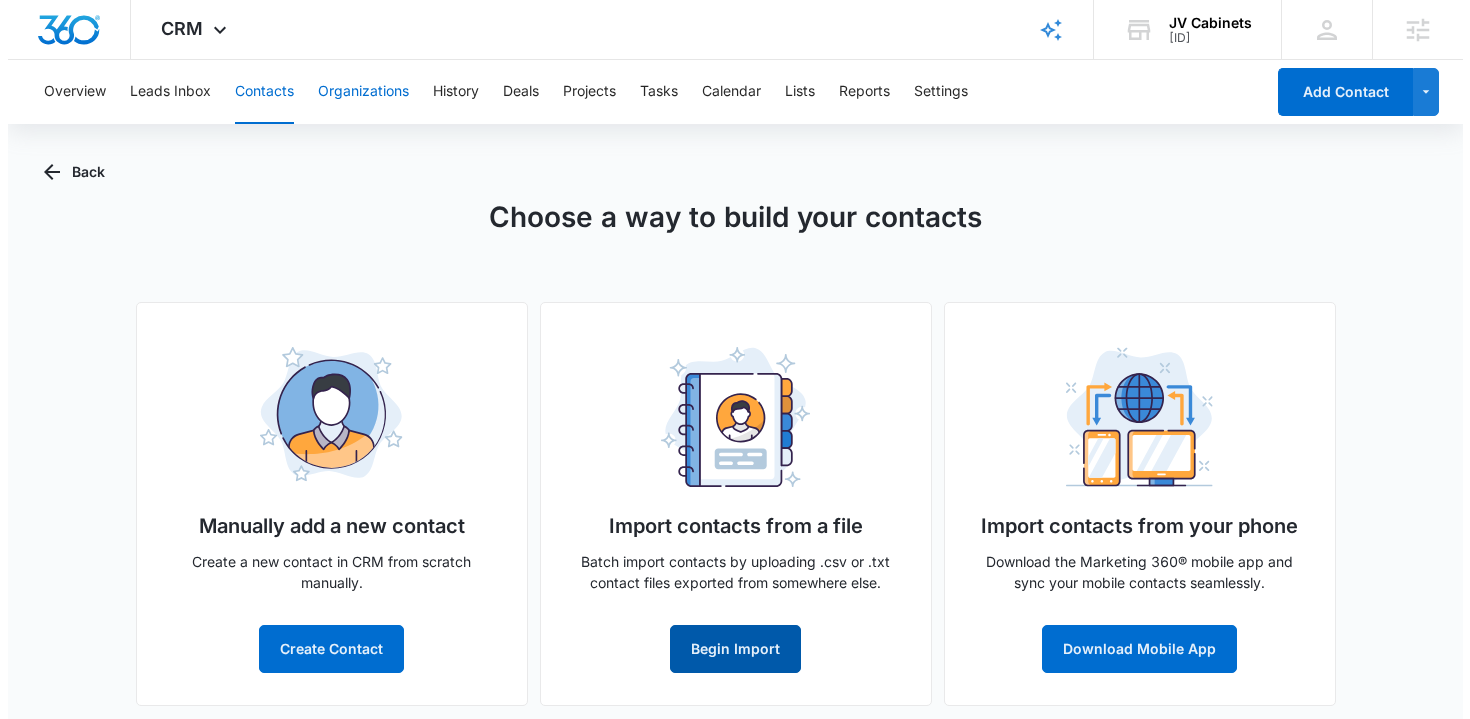 scroll, scrollTop: 0, scrollLeft: 0, axis: both 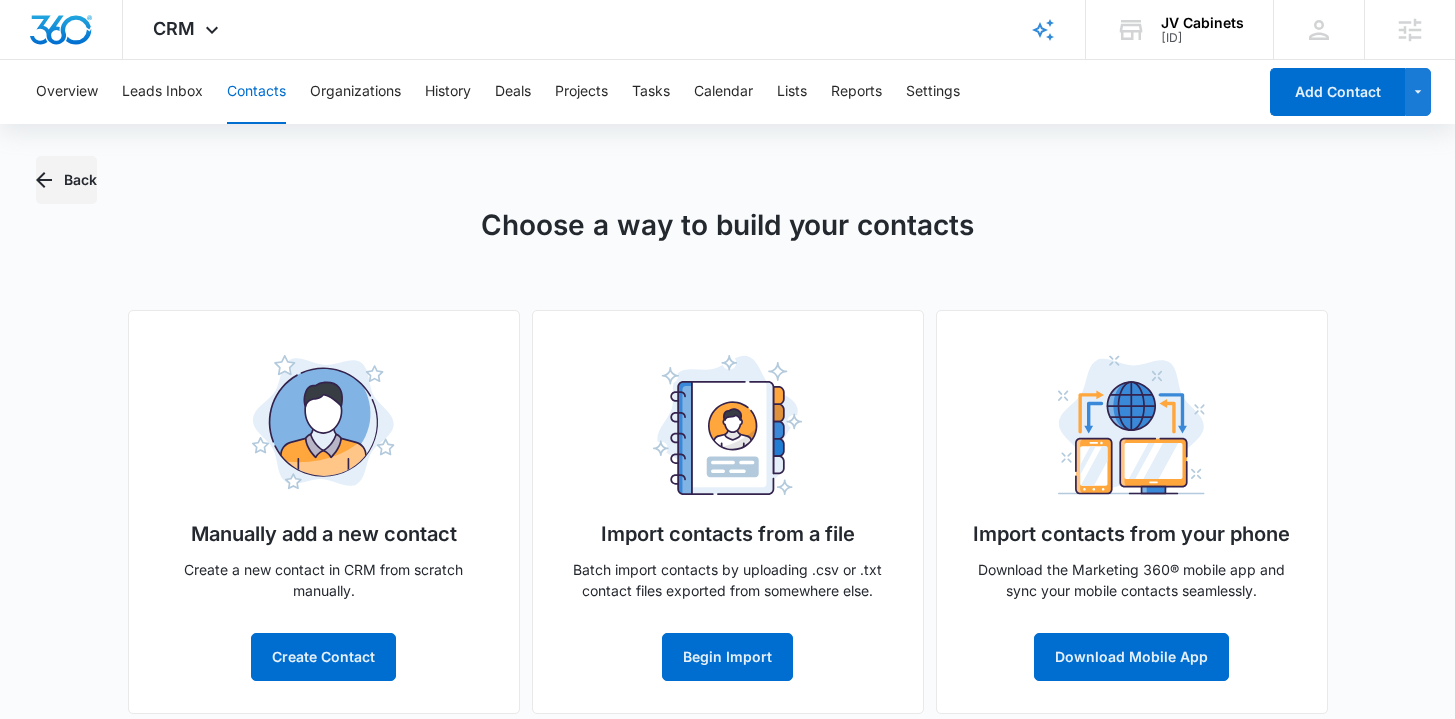 click on "Back" at bounding box center [66, 180] 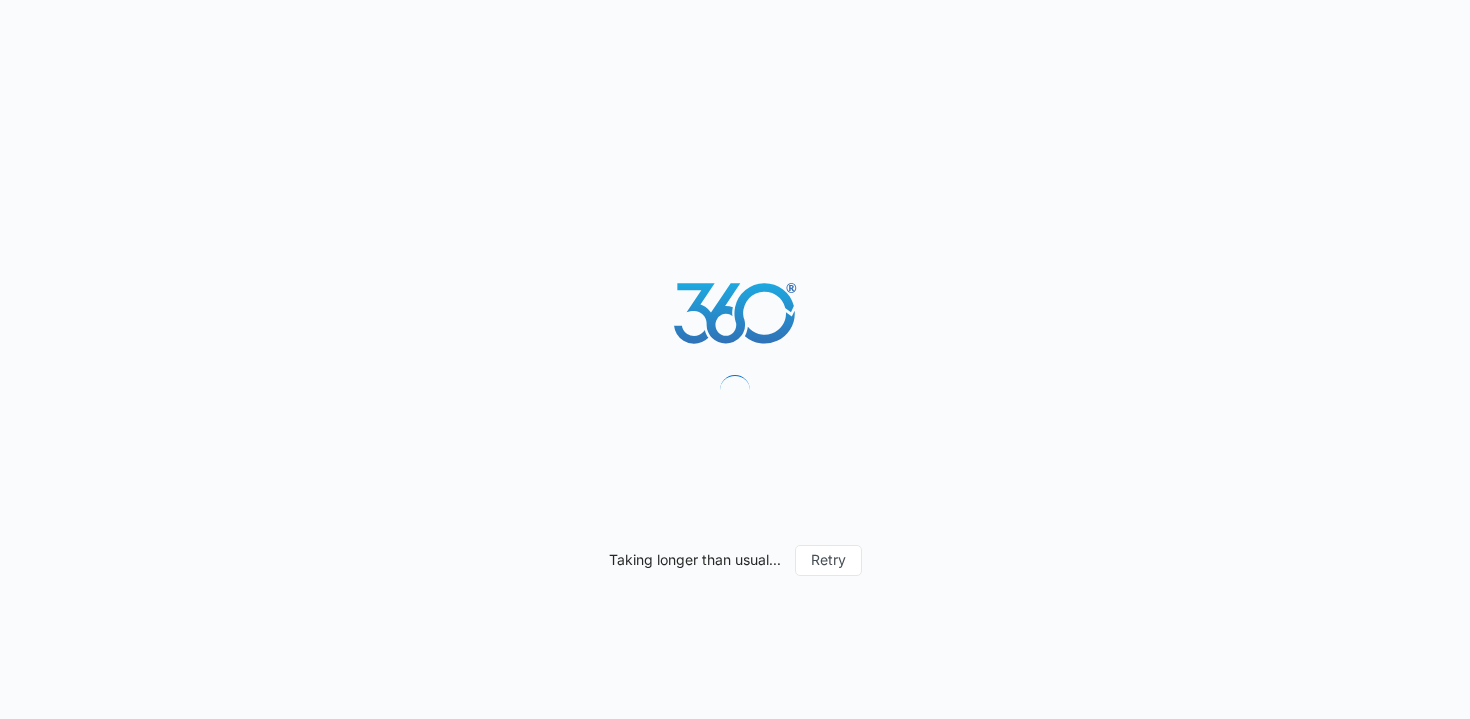 scroll, scrollTop: 0, scrollLeft: 0, axis: both 